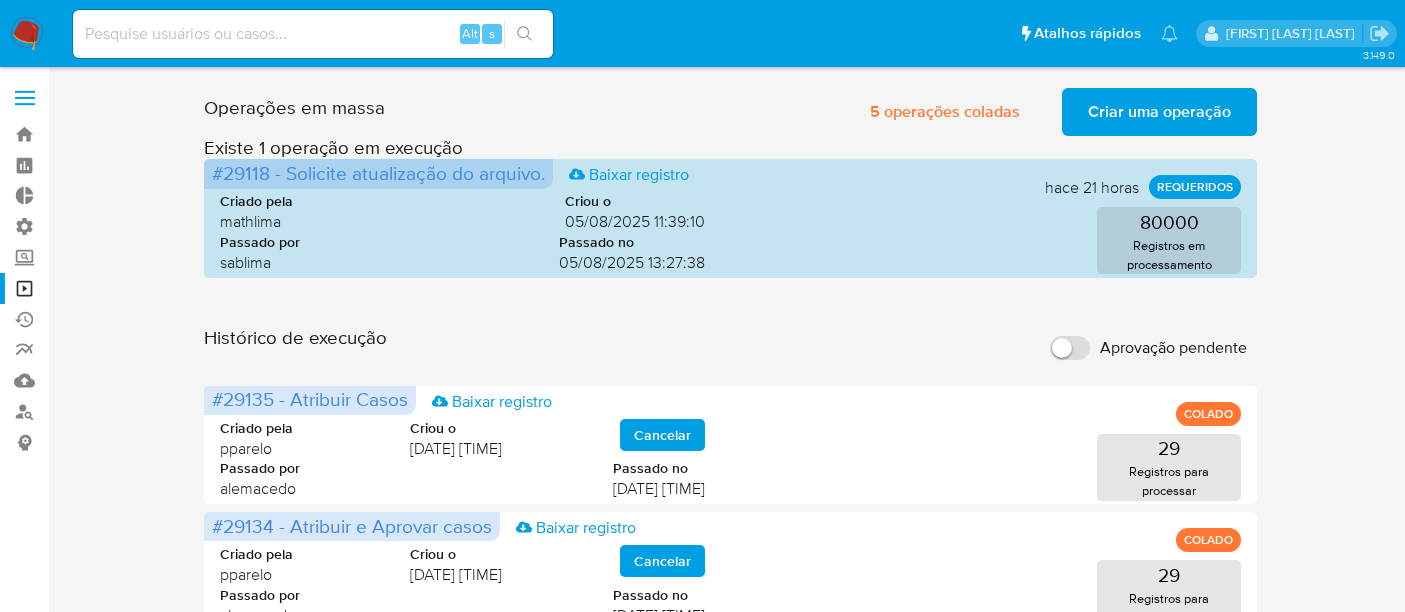 scroll, scrollTop: 0, scrollLeft: 0, axis: both 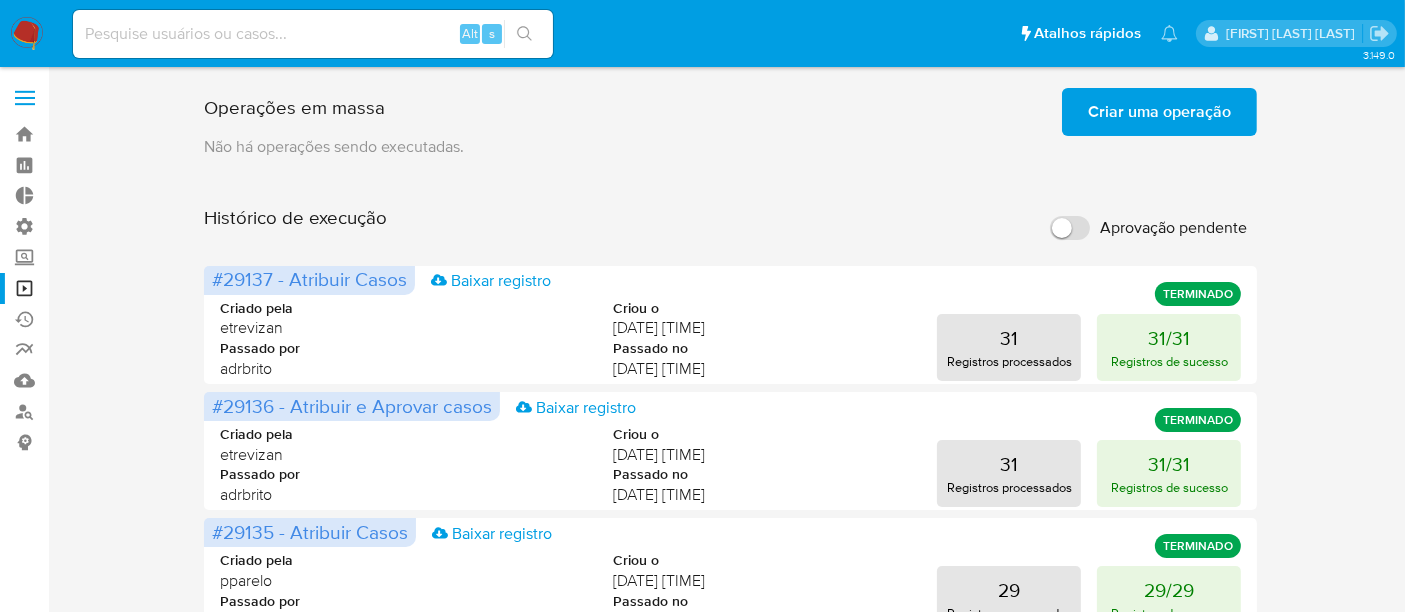 click on "Criar uma operação" at bounding box center (1159, 112) 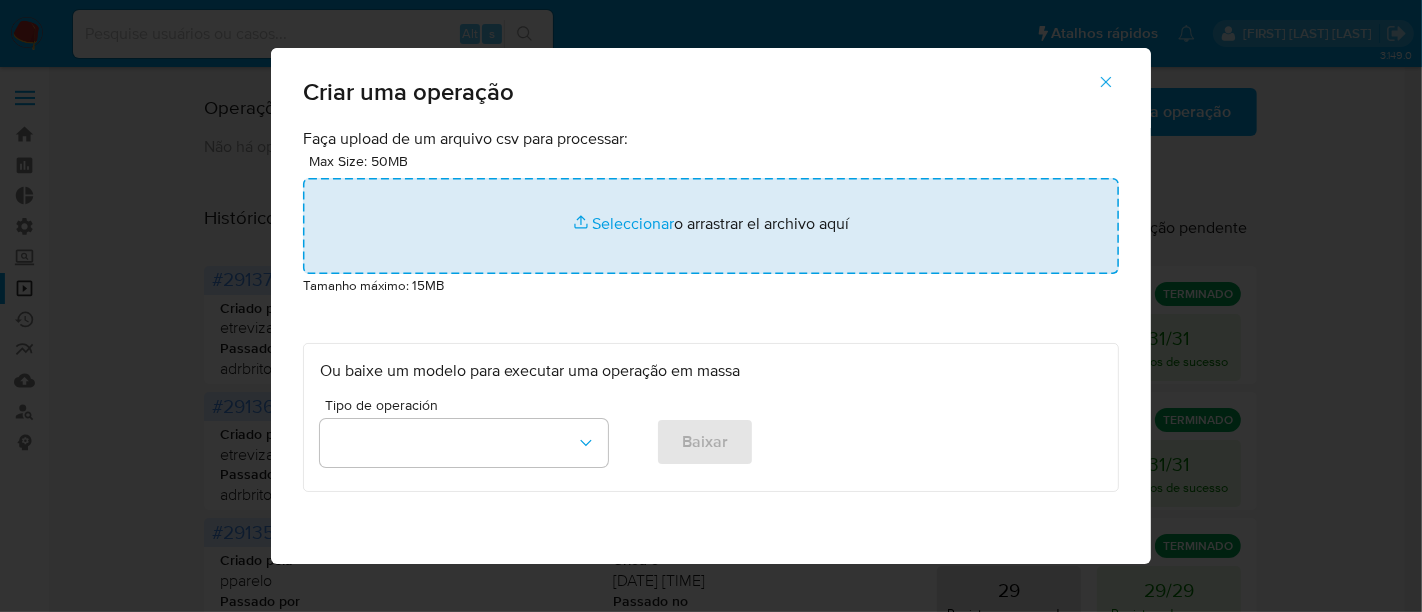 click at bounding box center (711, 226) 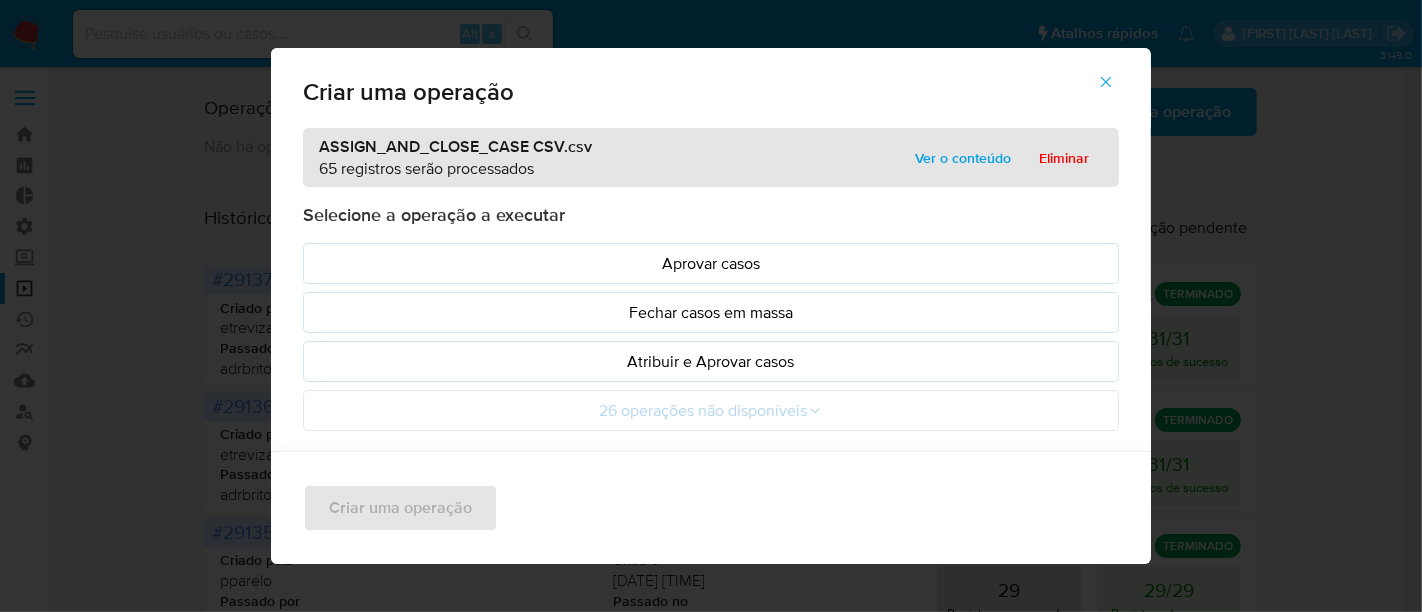 click on "Ver o conteúdo" at bounding box center (963, 158) 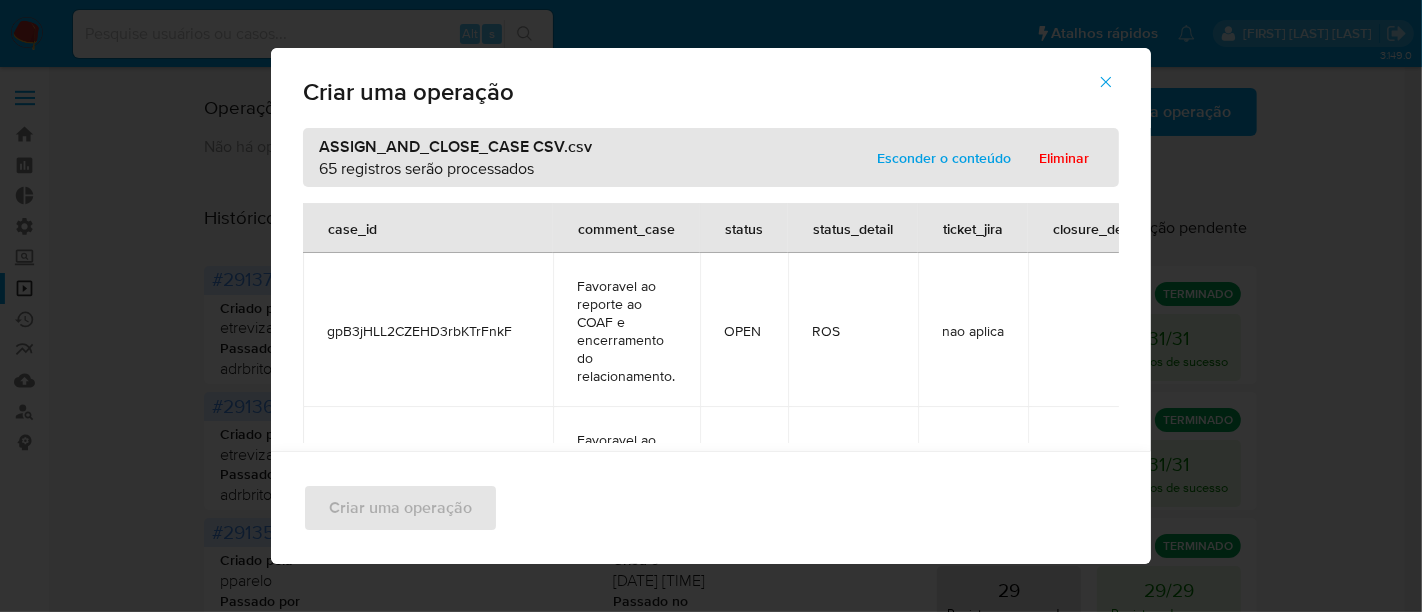 click on "Esconder o conteúdo" at bounding box center [944, 158] 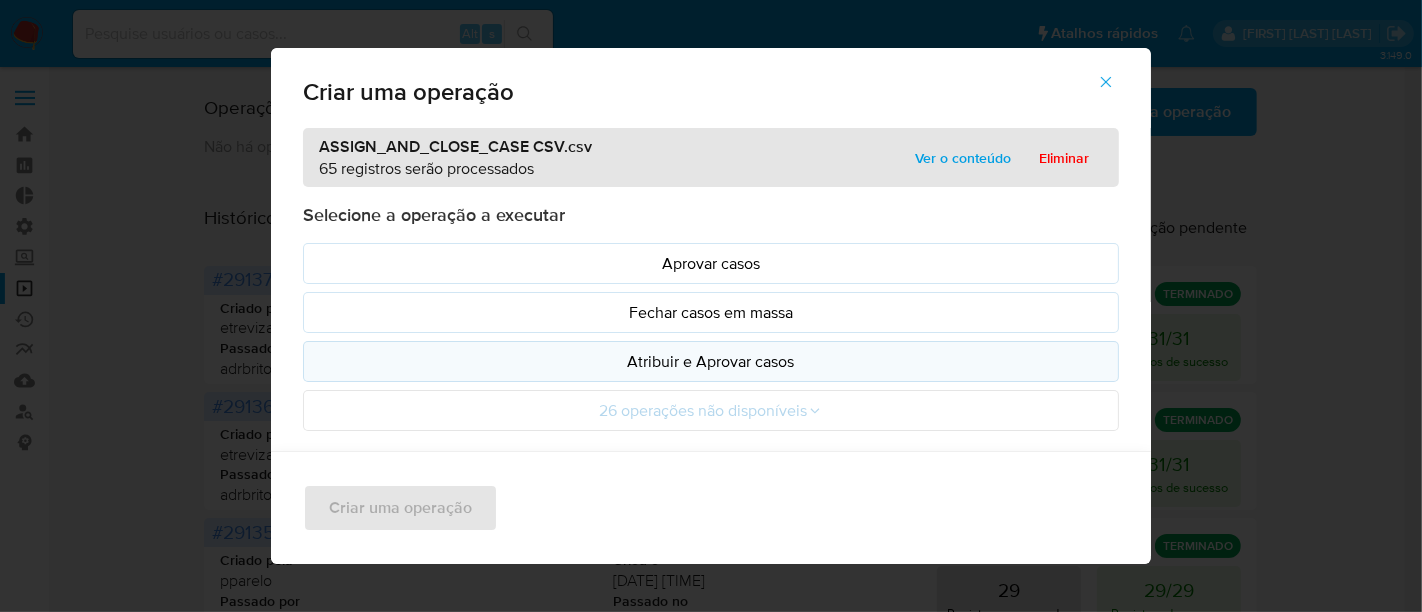 click on "Atribuir e Aprovar casos" at bounding box center (711, 361) 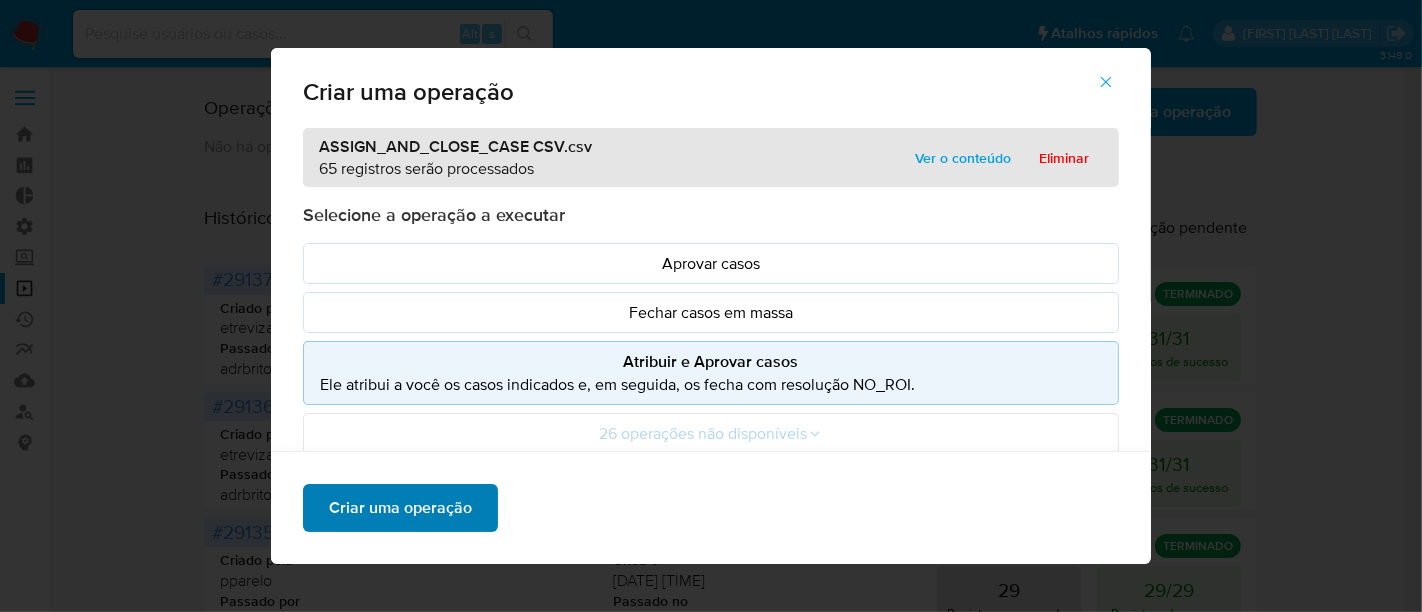 click on "Criar uma operação" at bounding box center [400, 508] 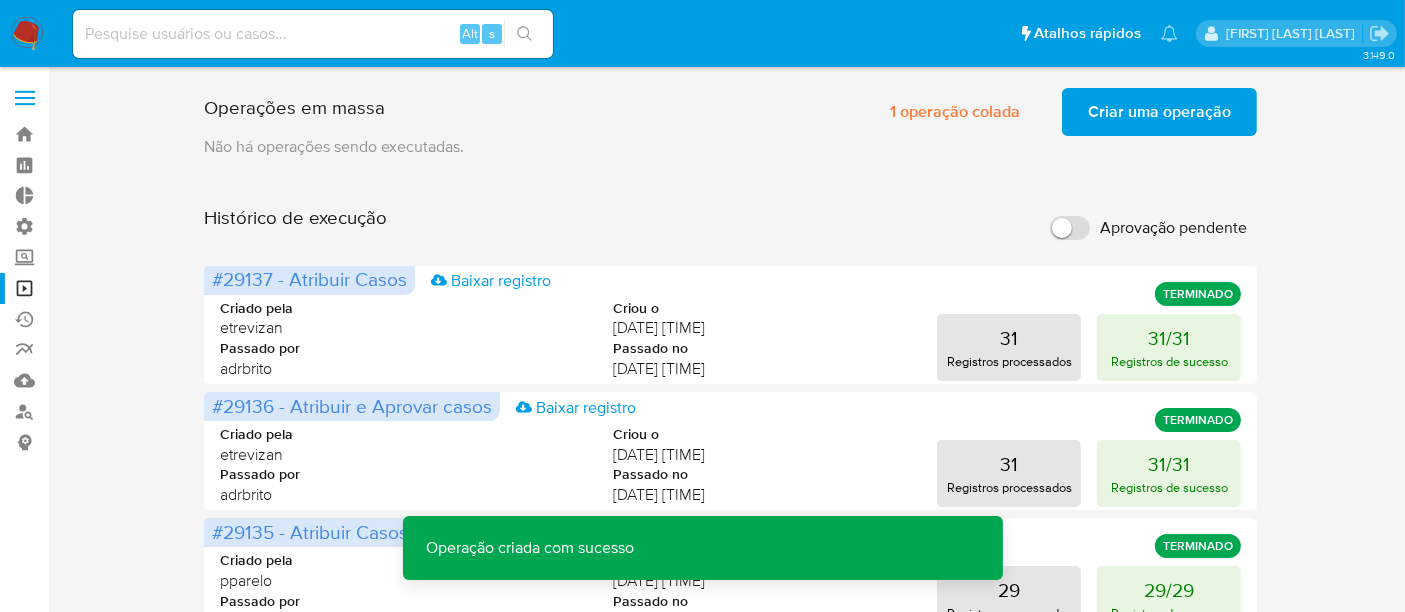click on "Criar uma operação" at bounding box center (1159, 112) 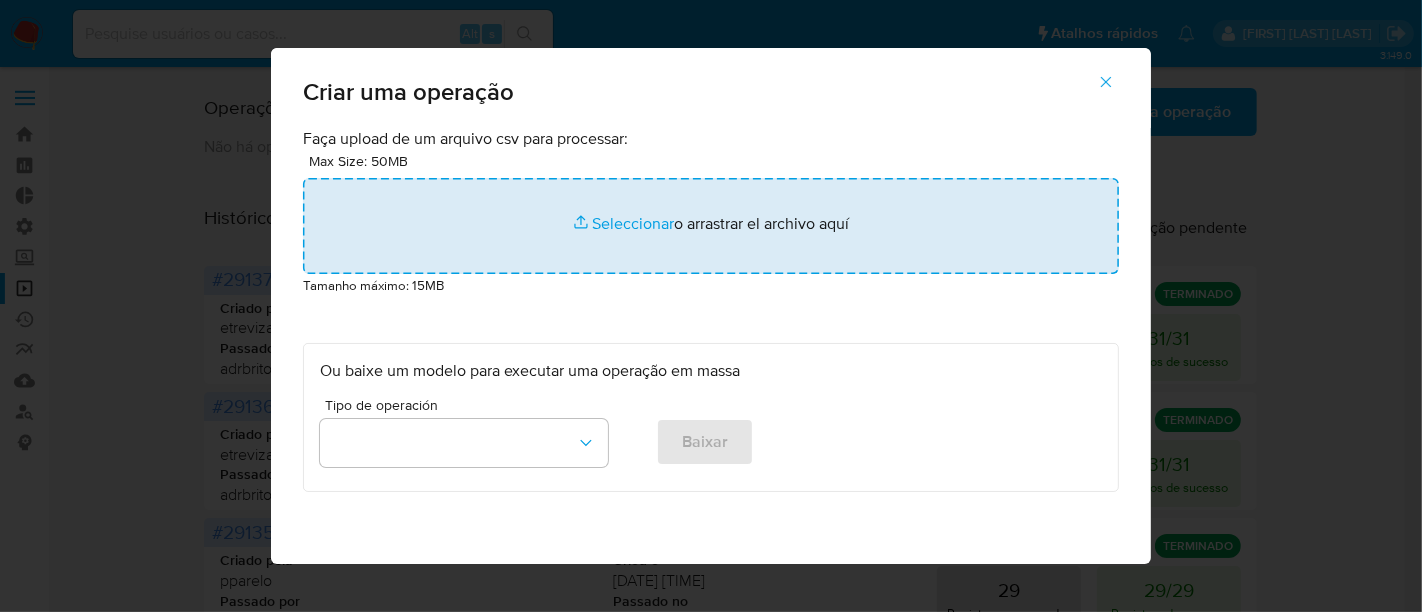 click at bounding box center [711, 226] 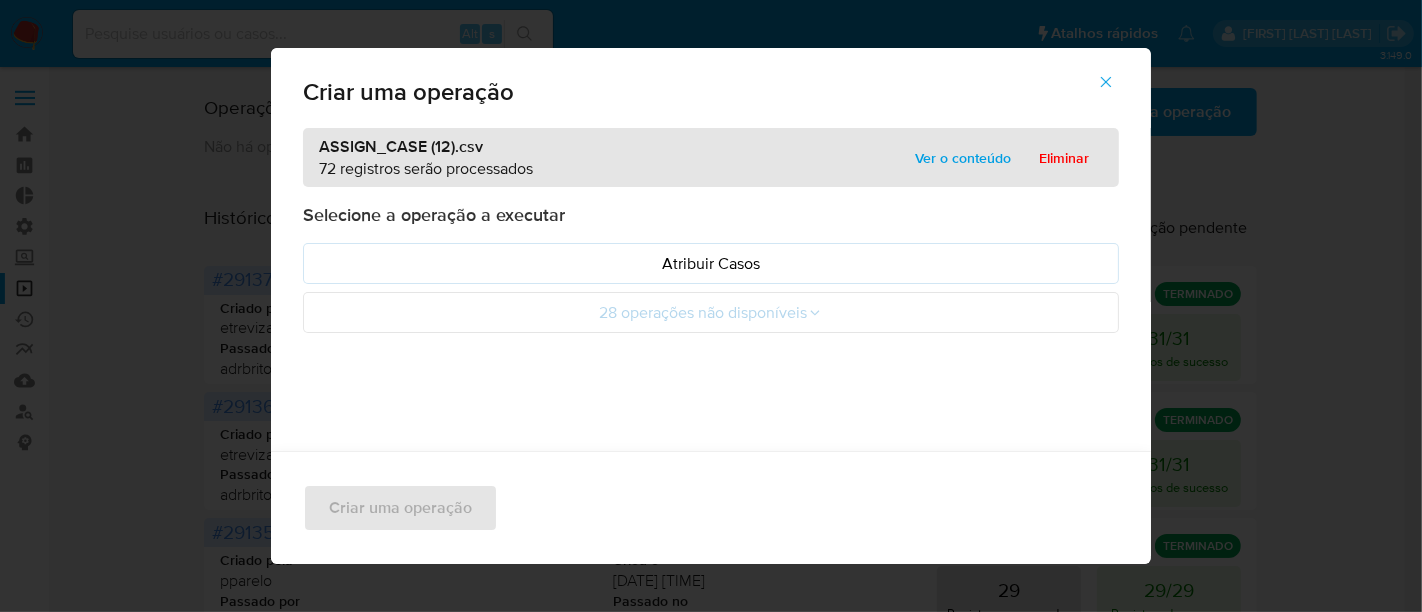click on "Ver o conteúdo" at bounding box center (963, 158) 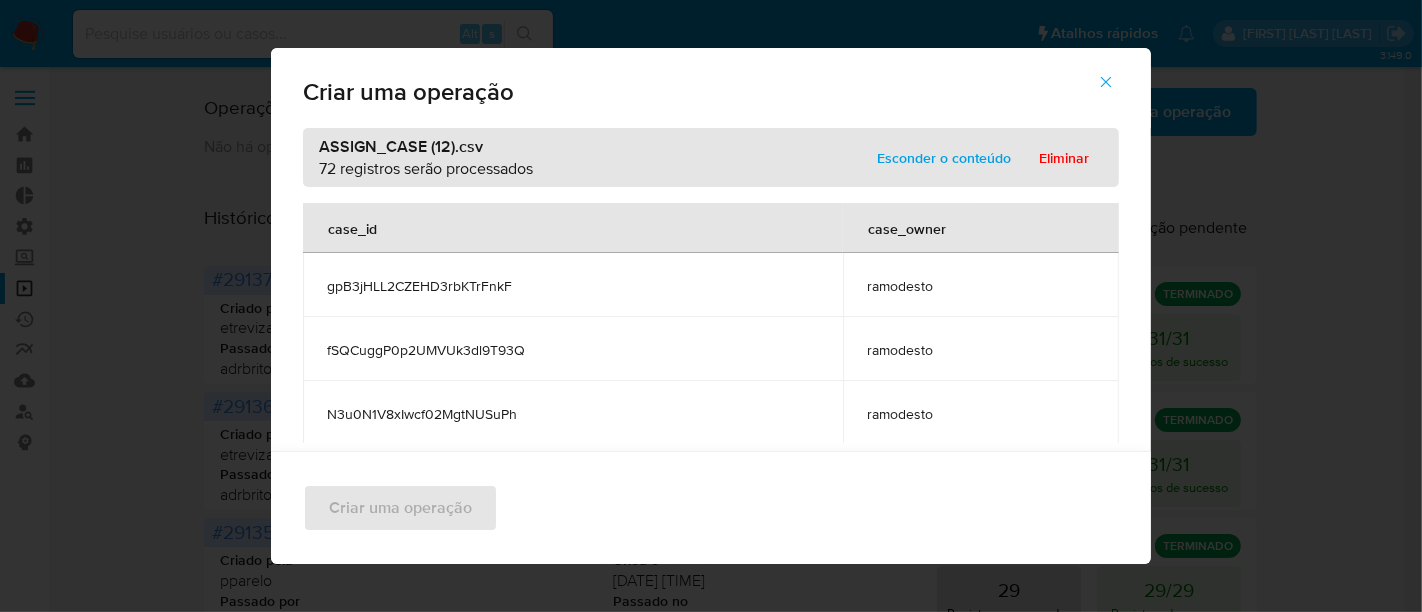 click on "Esconder o conteúdo" at bounding box center (944, 158) 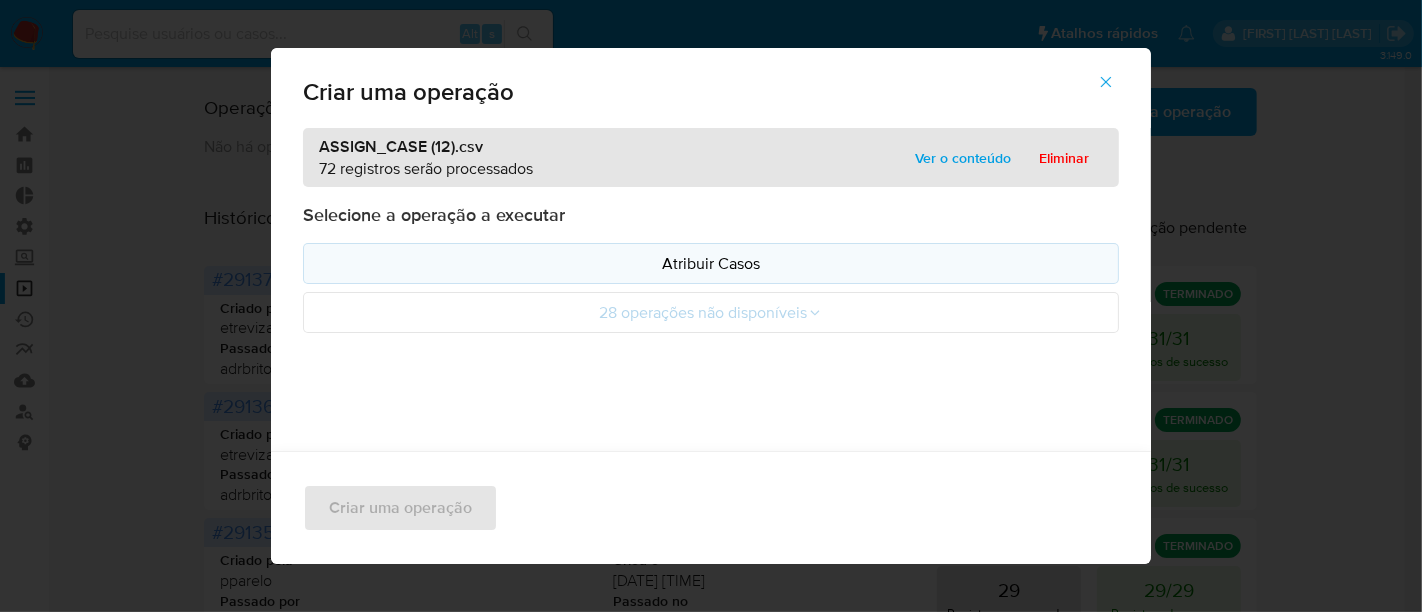 click on "Atribuir Casos" at bounding box center [711, 263] 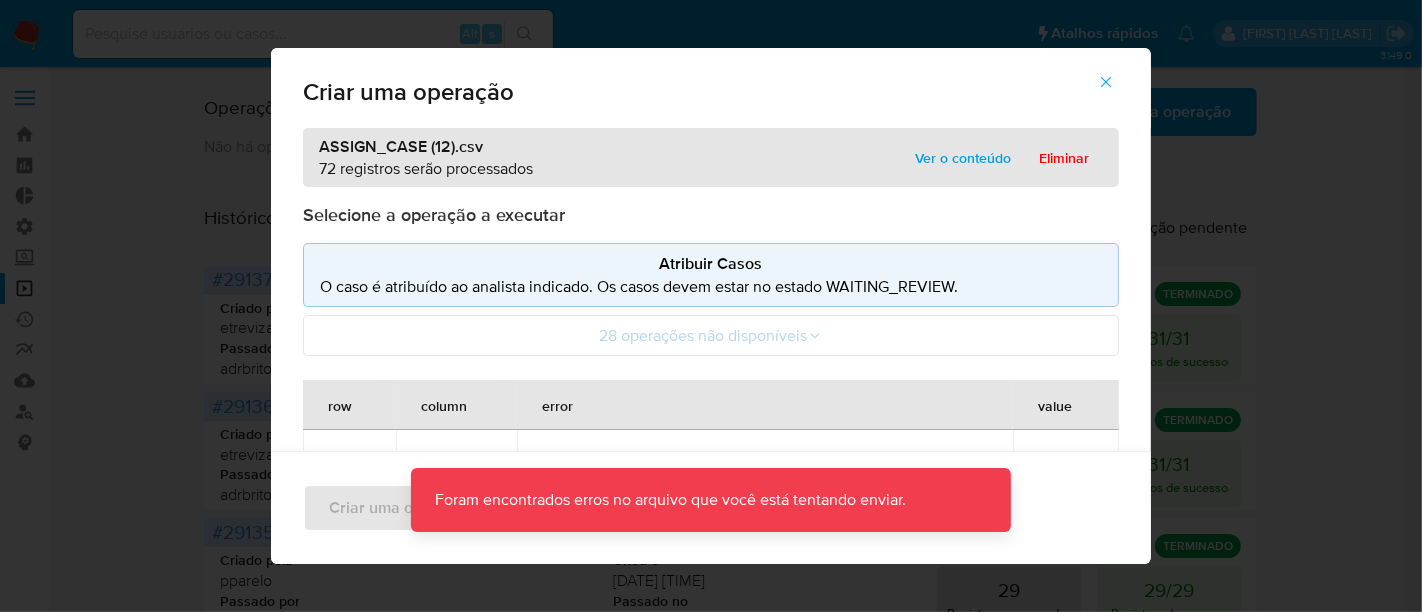 scroll, scrollTop: 333, scrollLeft: 0, axis: vertical 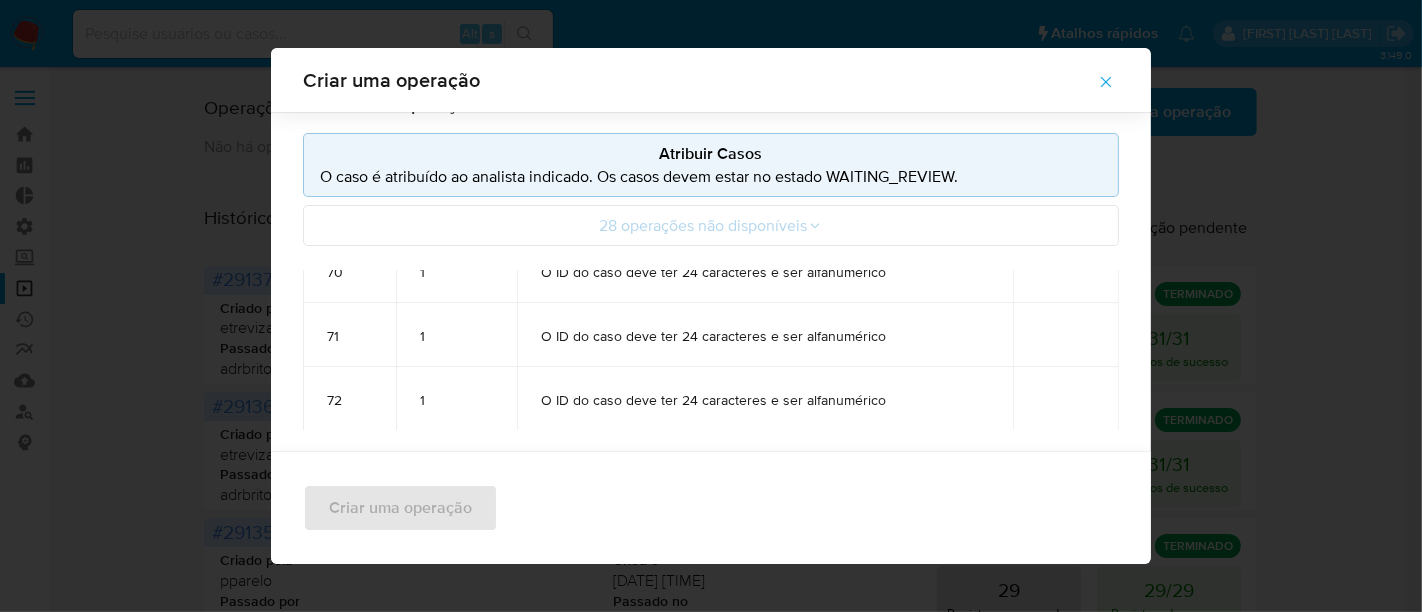 click 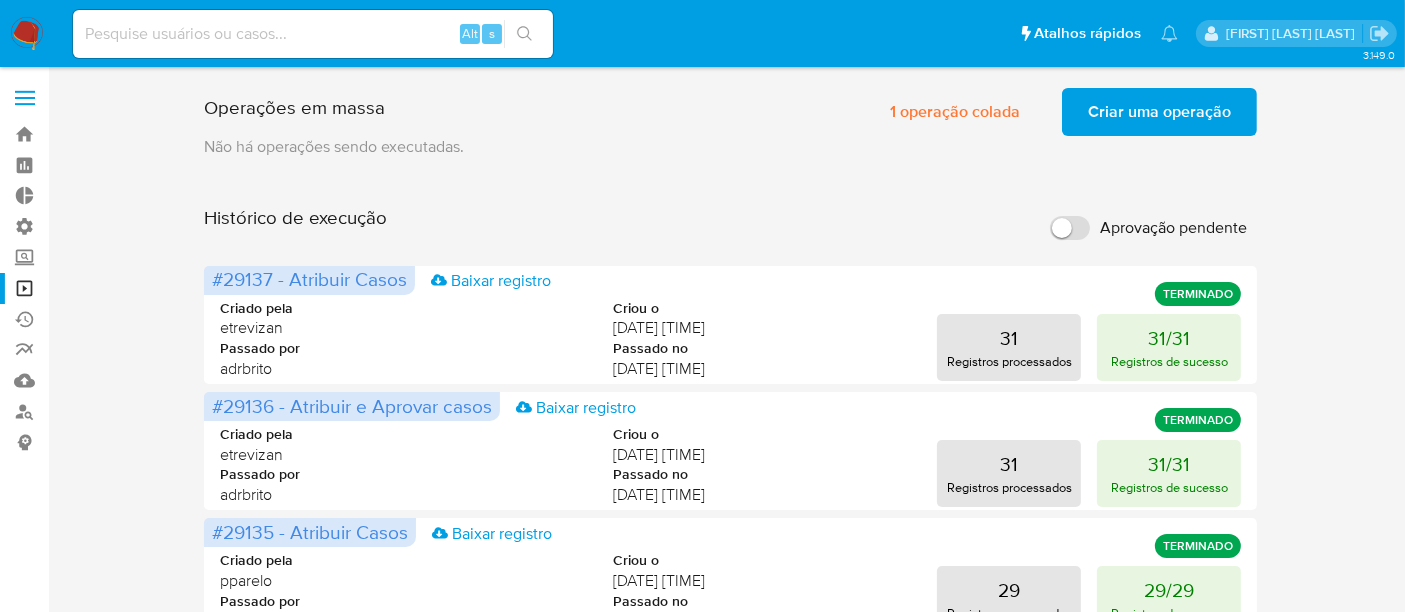 click on "Criar uma operação" at bounding box center (1159, 112) 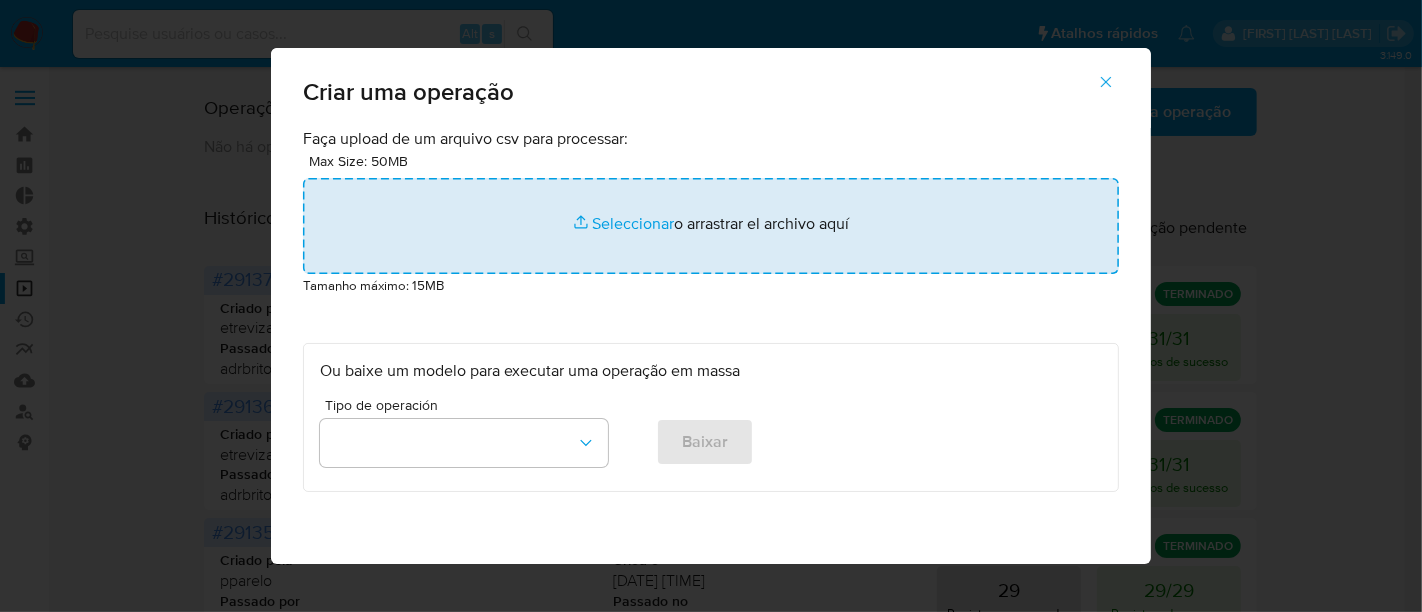 click at bounding box center (711, 226) 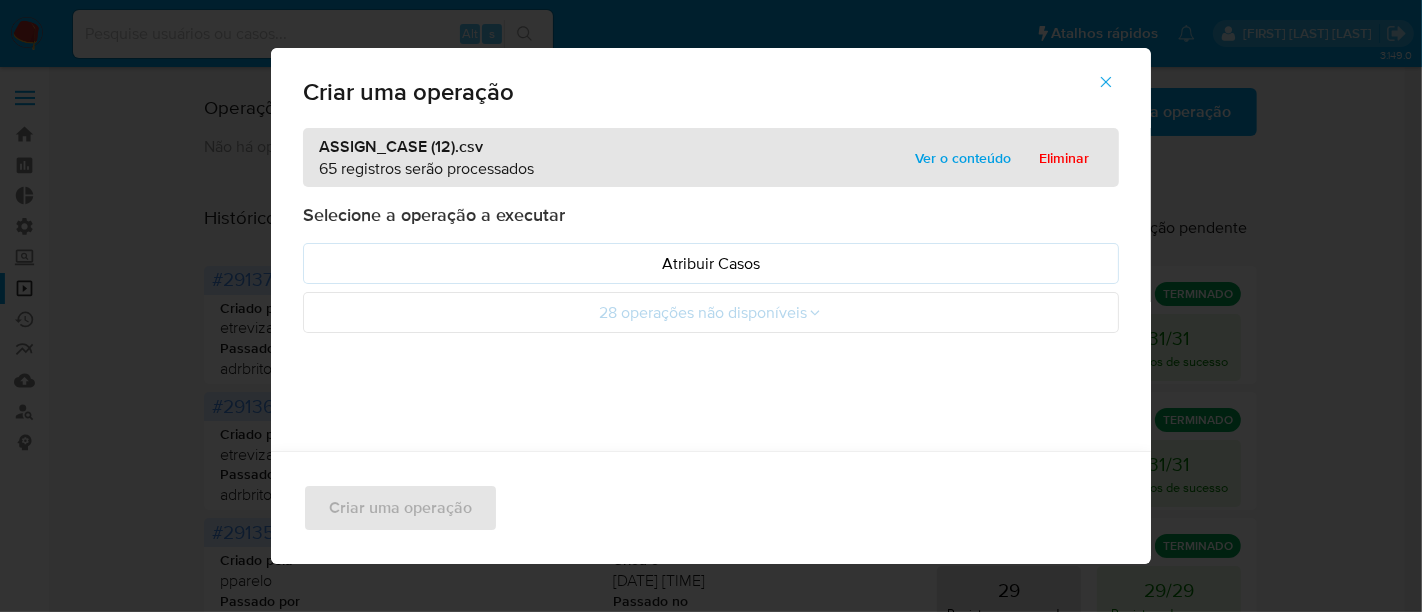 click on "Ver o conteúdo" at bounding box center [963, 158] 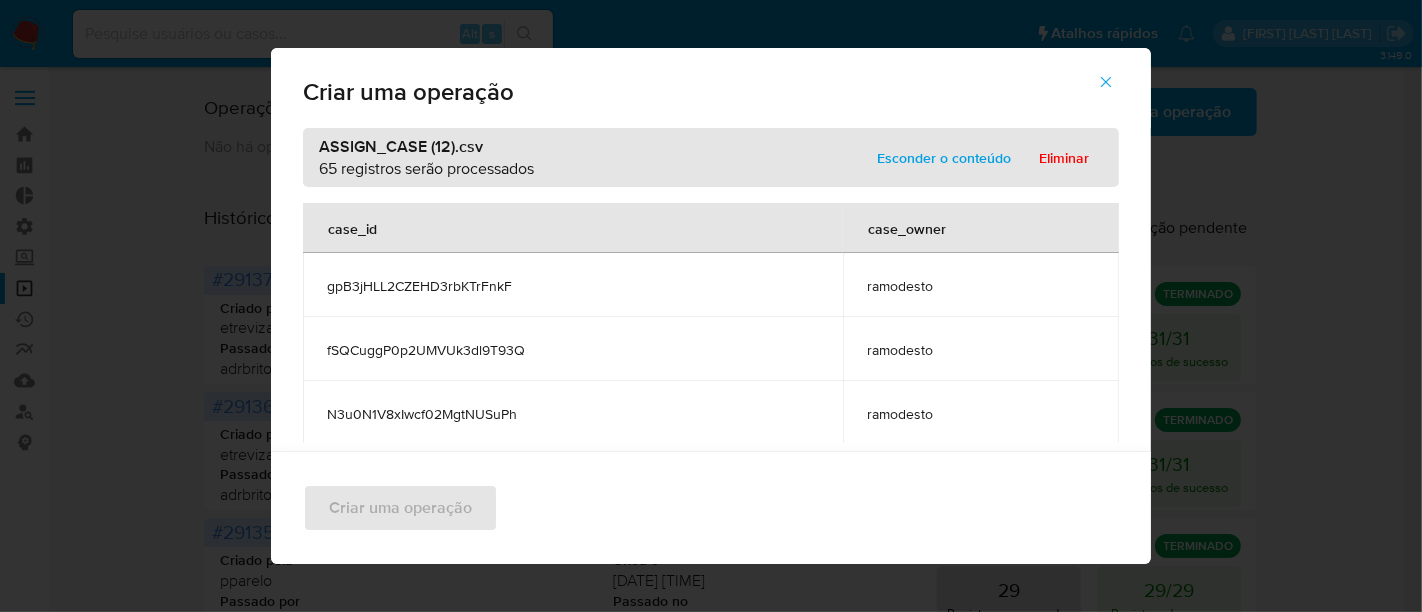 click on "Esconder o conteúdo" at bounding box center [944, 158] 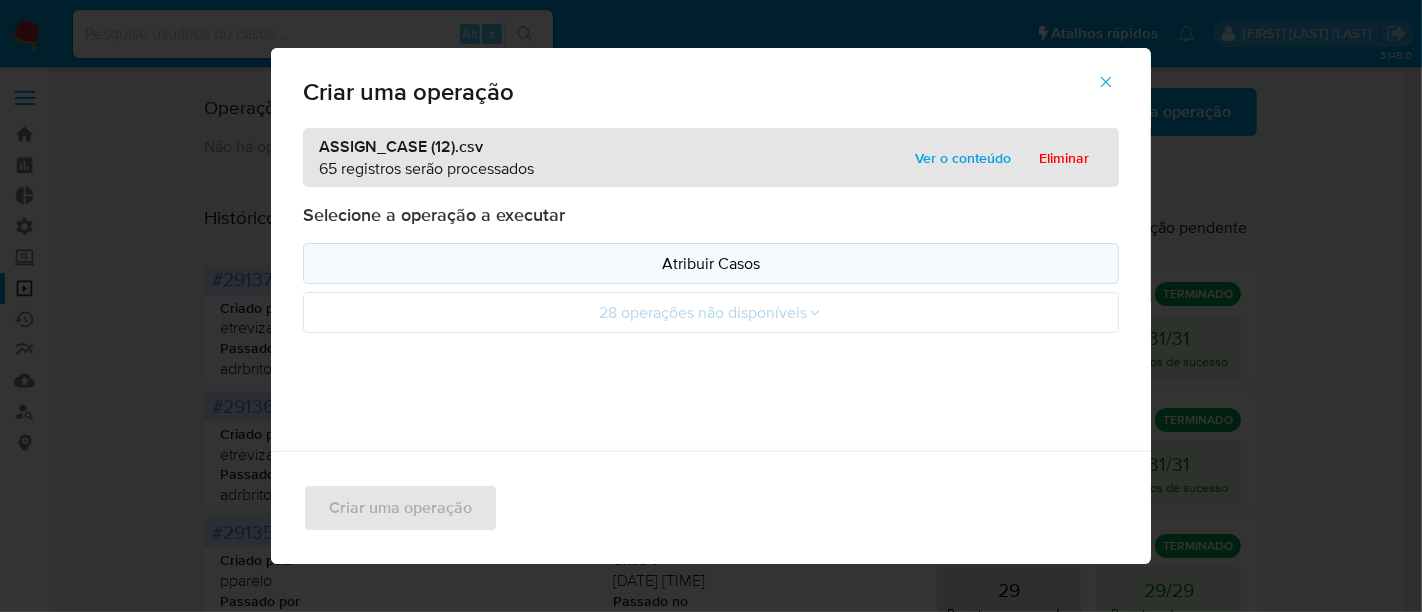 click on "Atribuir Casos" at bounding box center (711, 263) 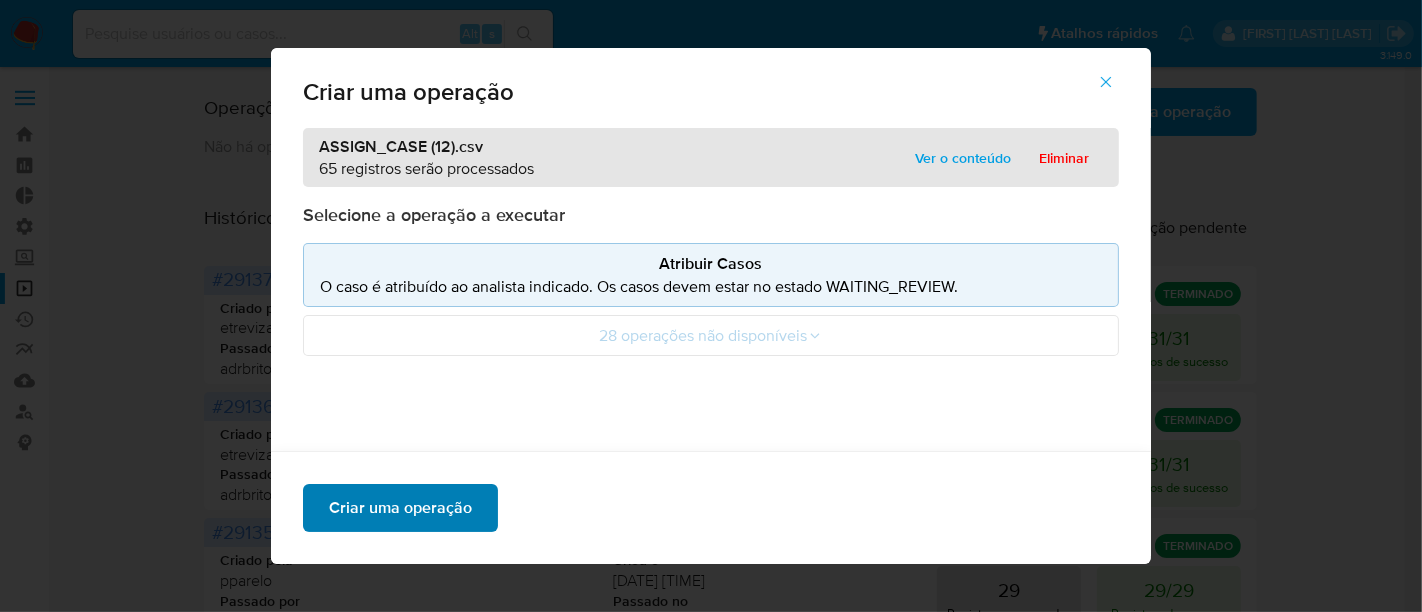 click on "Criar uma operação" at bounding box center (400, 508) 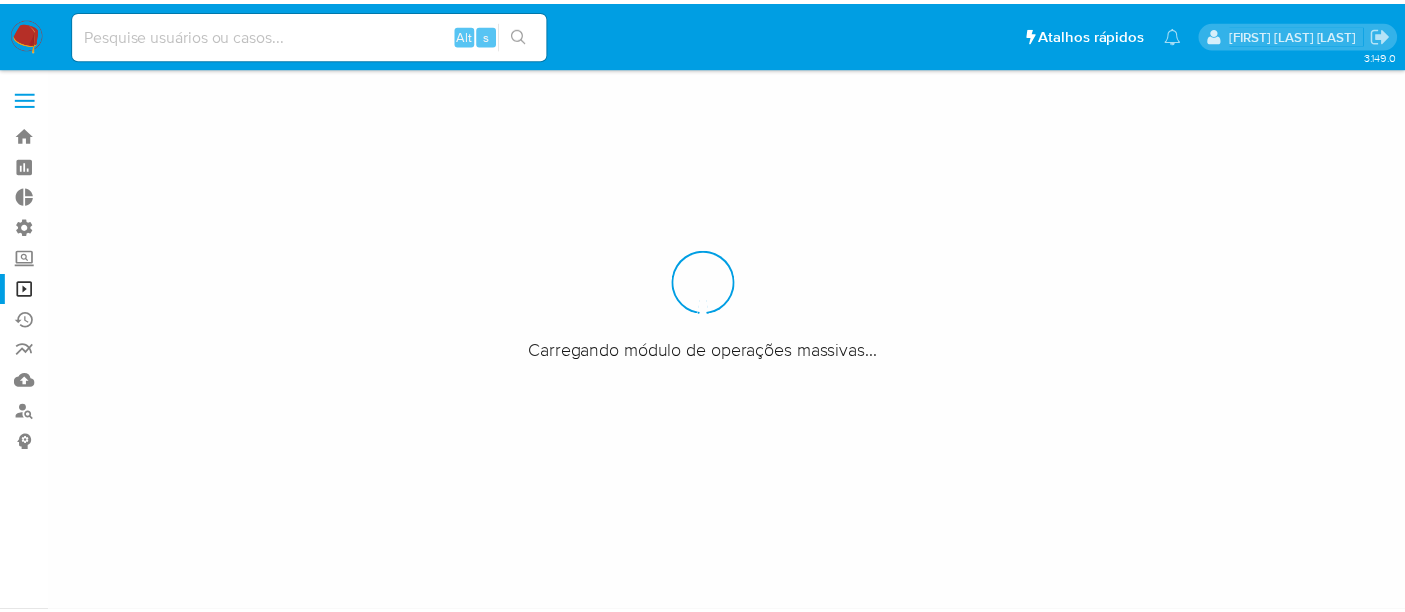 scroll, scrollTop: 0, scrollLeft: 0, axis: both 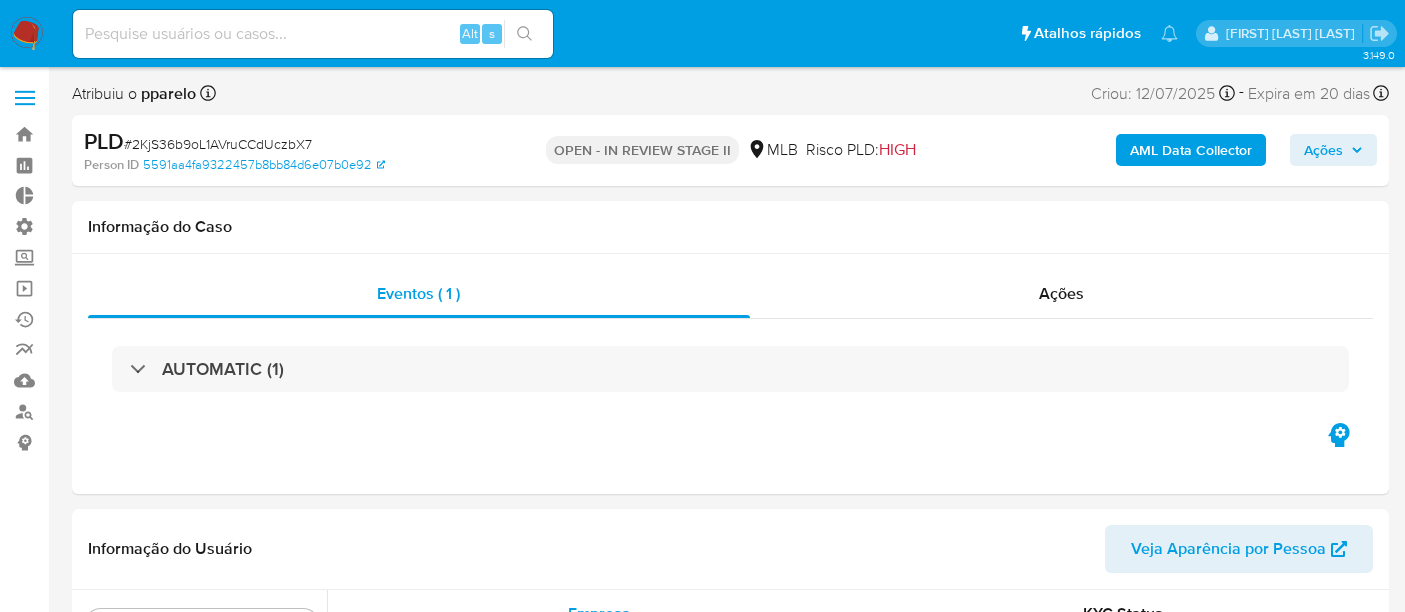 select on "10" 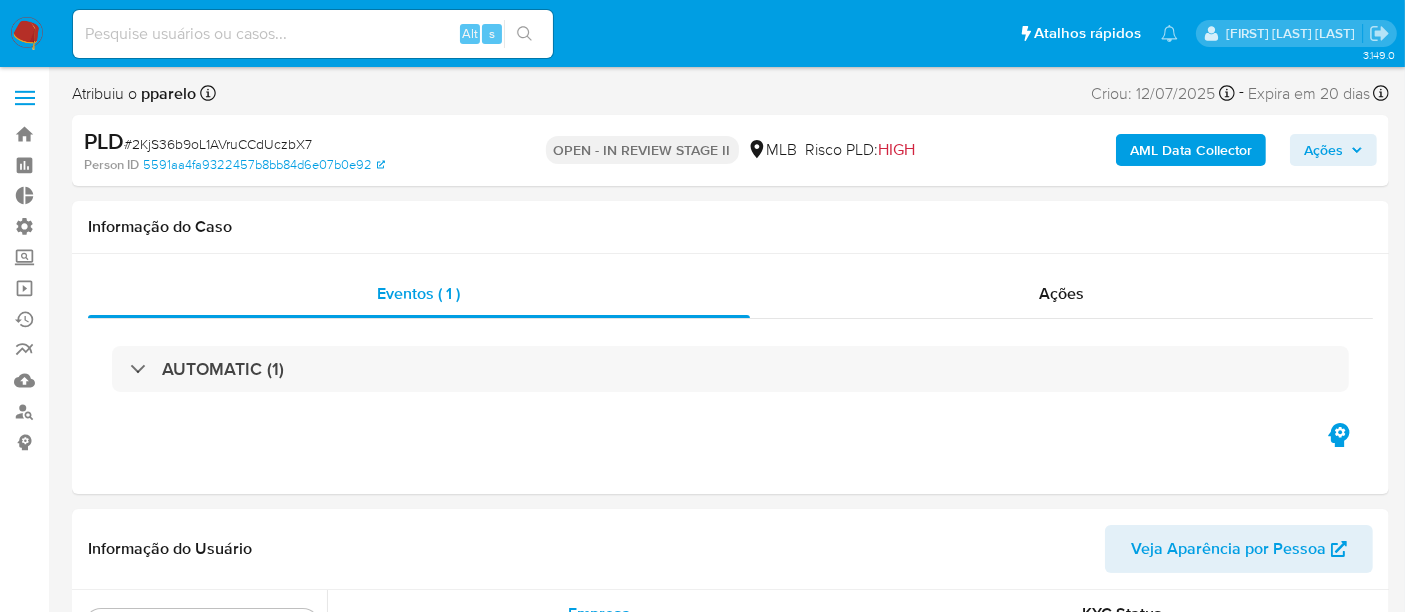 scroll, scrollTop: 844, scrollLeft: 0, axis: vertical 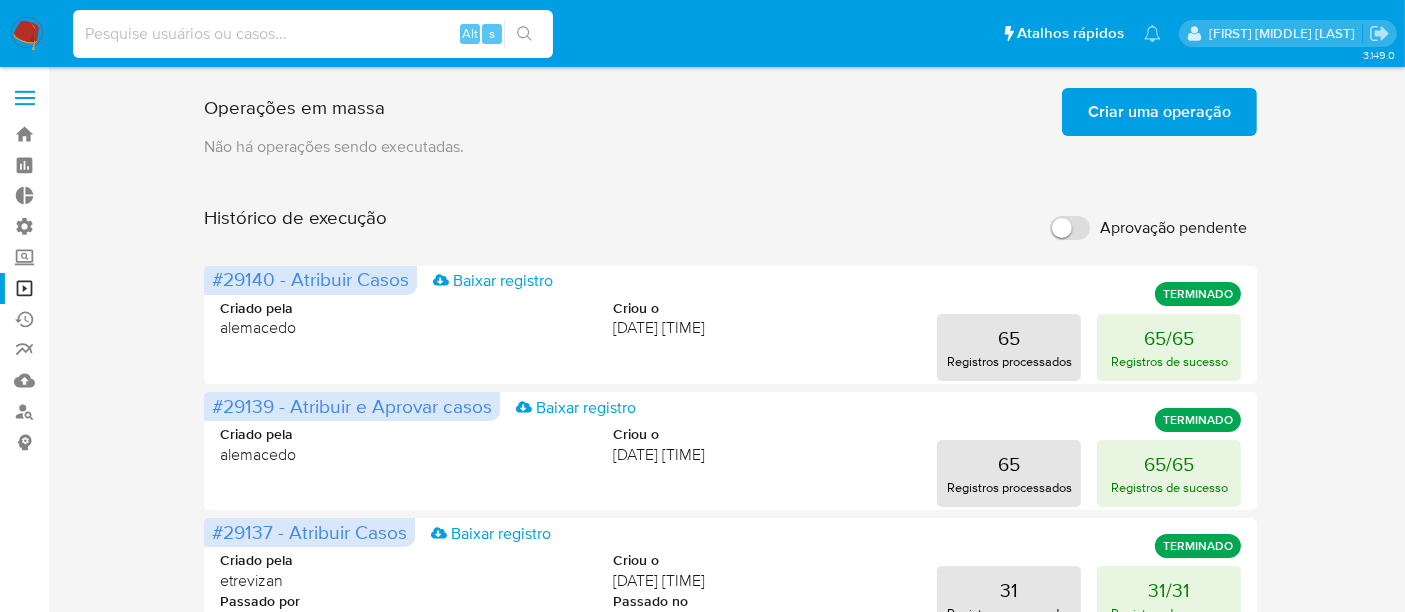 click at bounding box center [313, 34] 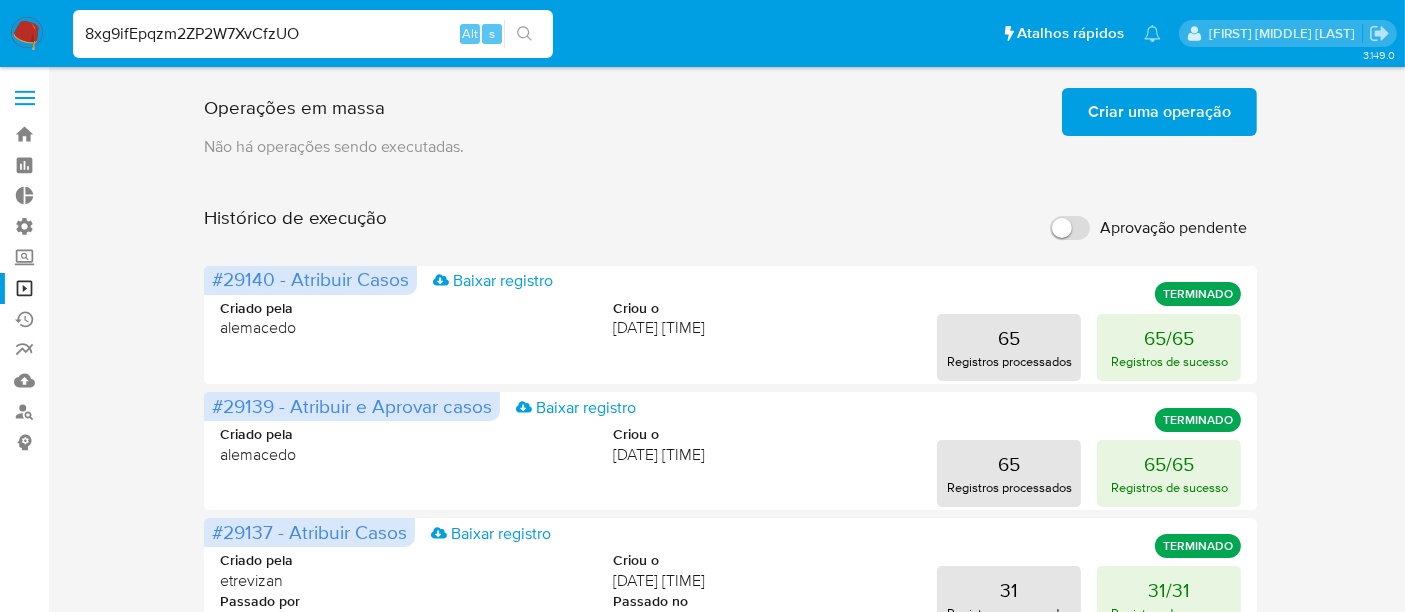 type on "8xg9ifEpqzm2ZP2W7XvCfzUO" 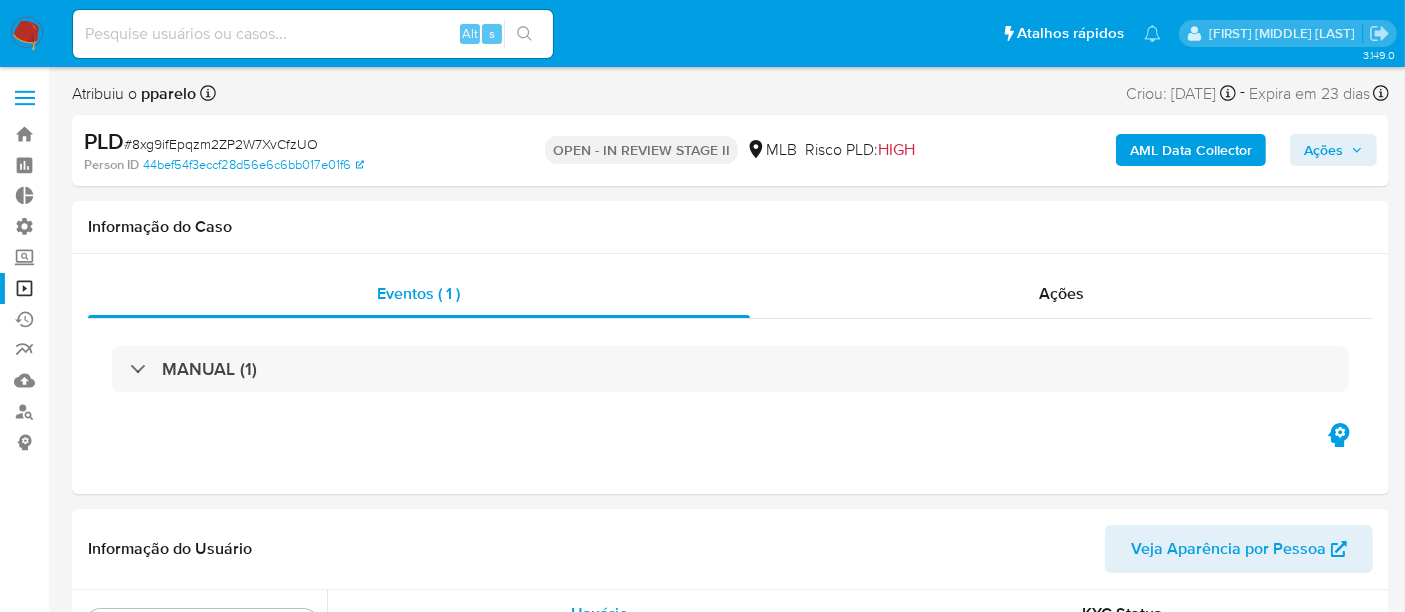 scroll, scrollTop: 844, scrollLeft: 0, axis: vertical 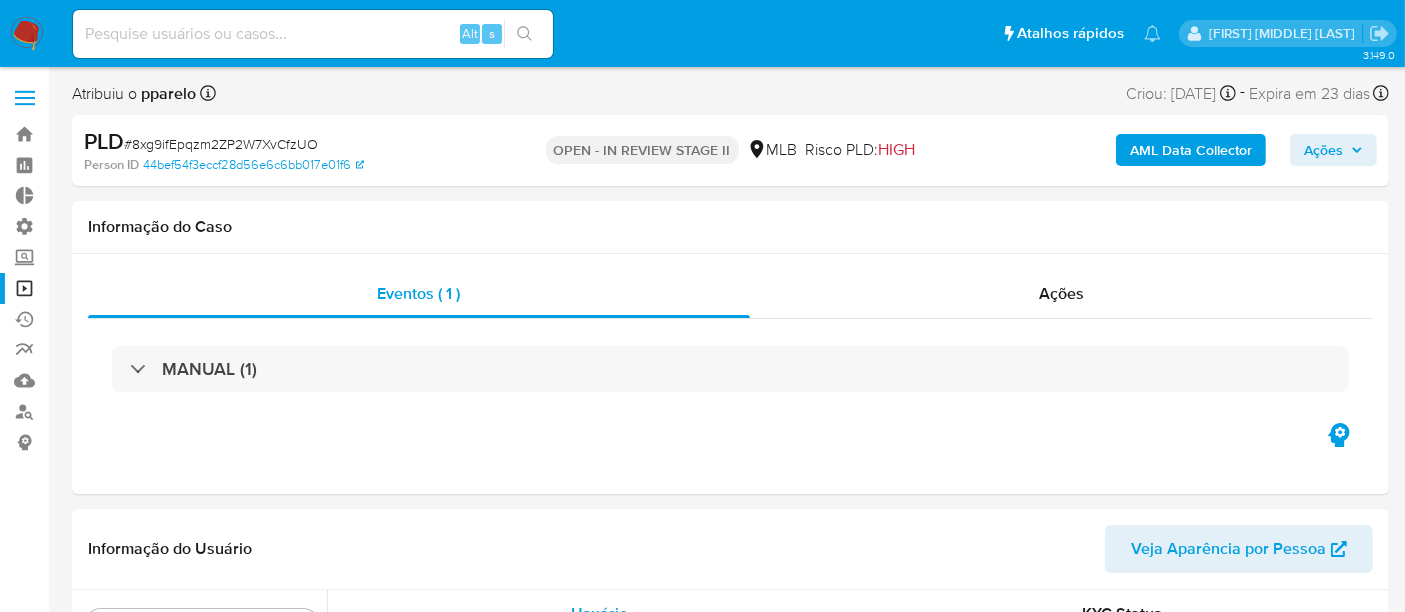 select on "10" 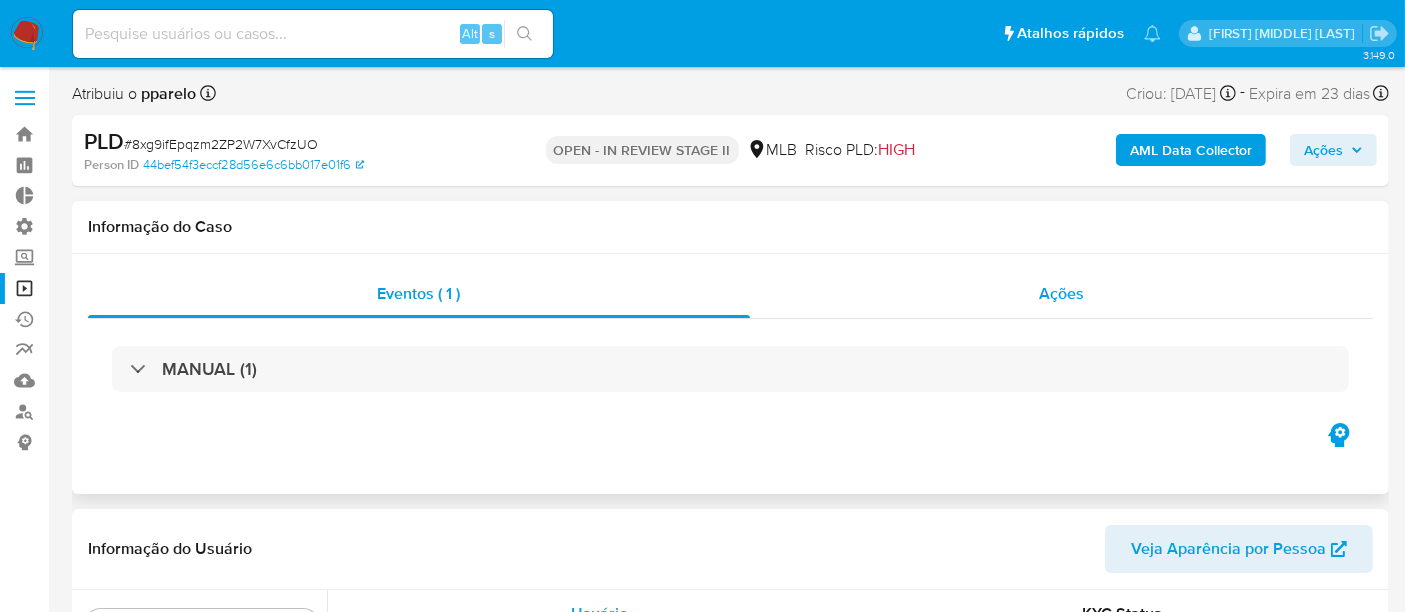 click on "Ações" at bounding box center [1061, 293] 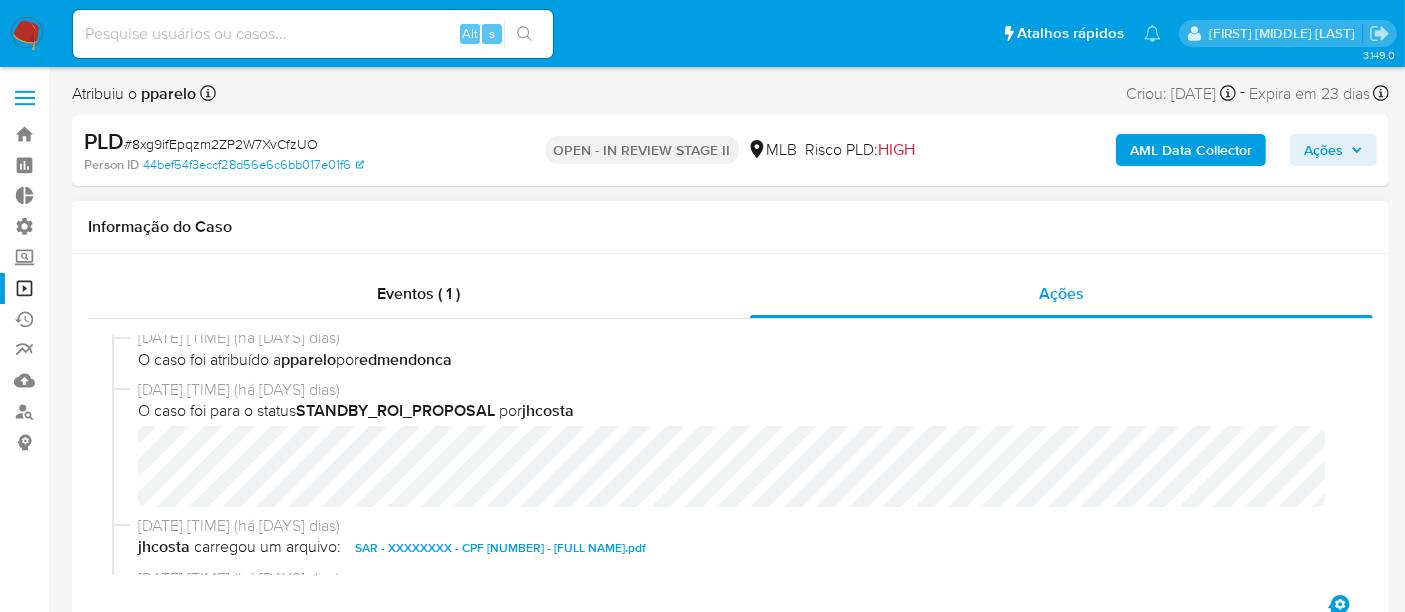 scroll, scrollTop: 222, scrollLeft: 0, axis: vertical 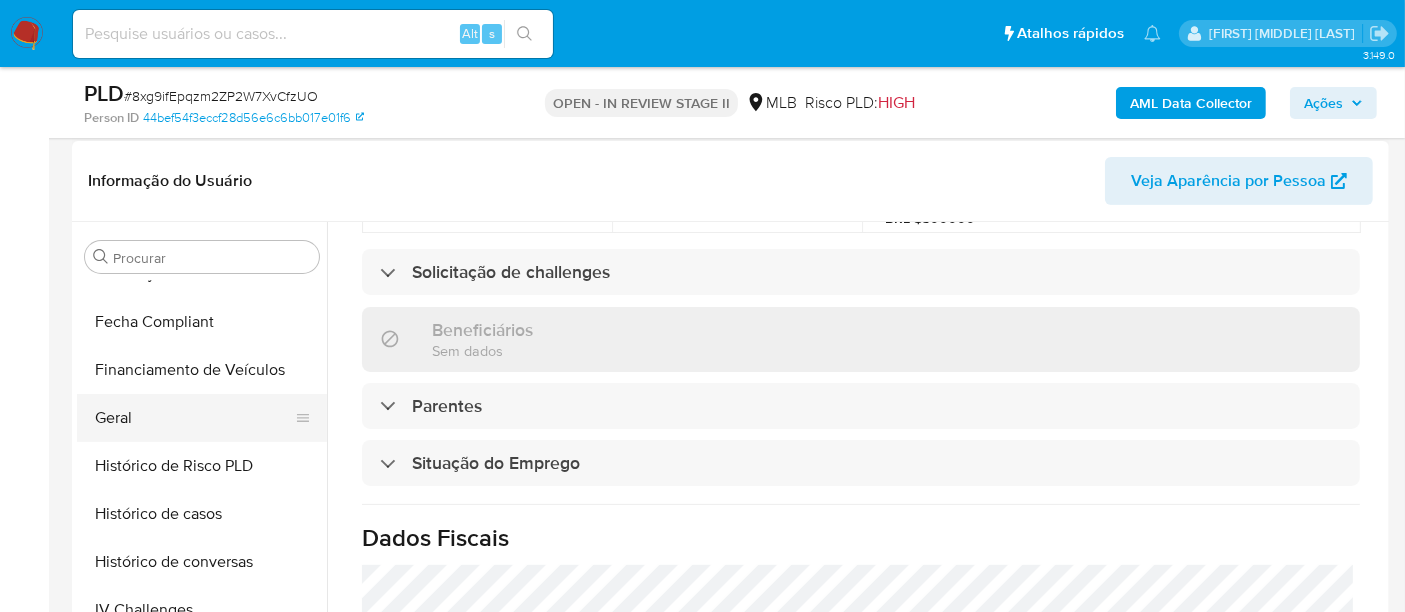 click on "Geral" at bounding box center [194, 418] 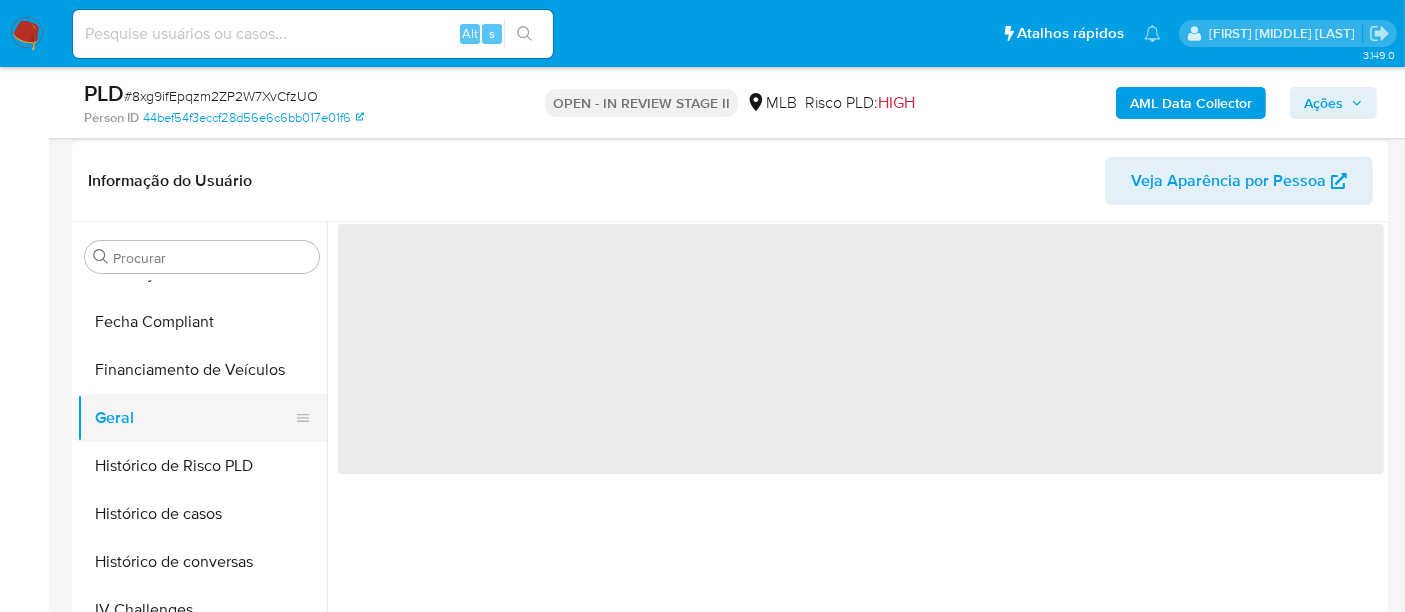 scroll, scrollTop: 0, scrollLeft: 0, axis: both 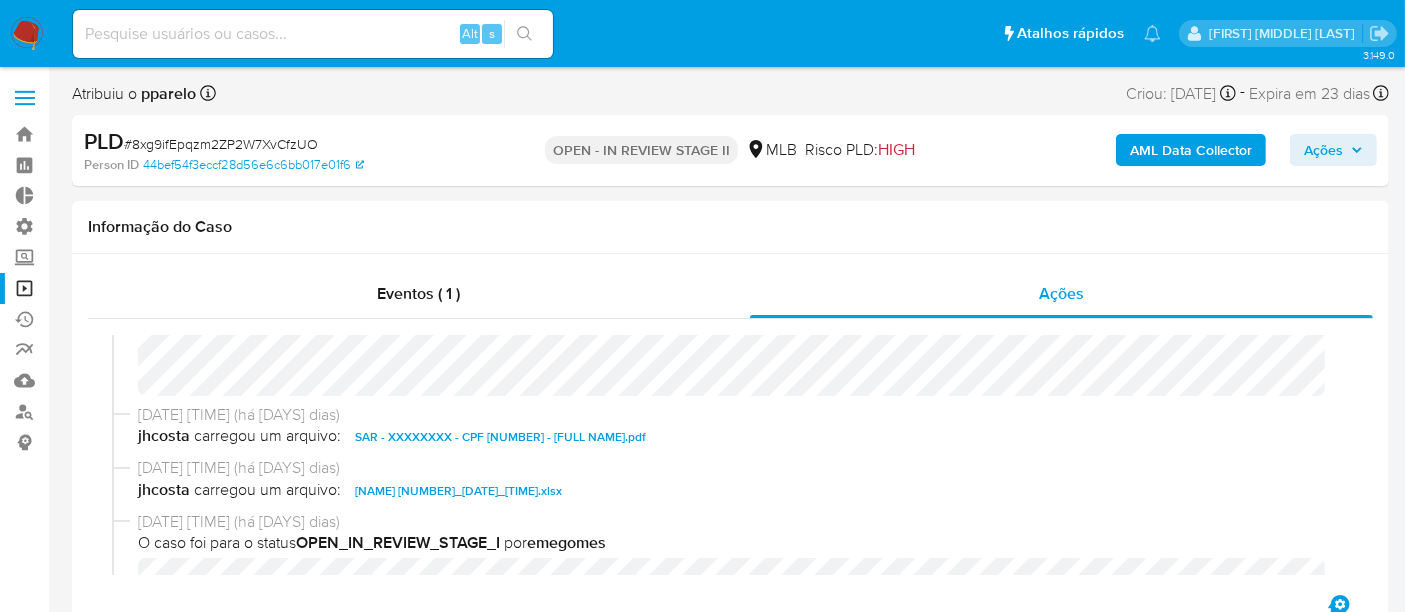 click at bounding box center (313, 34) 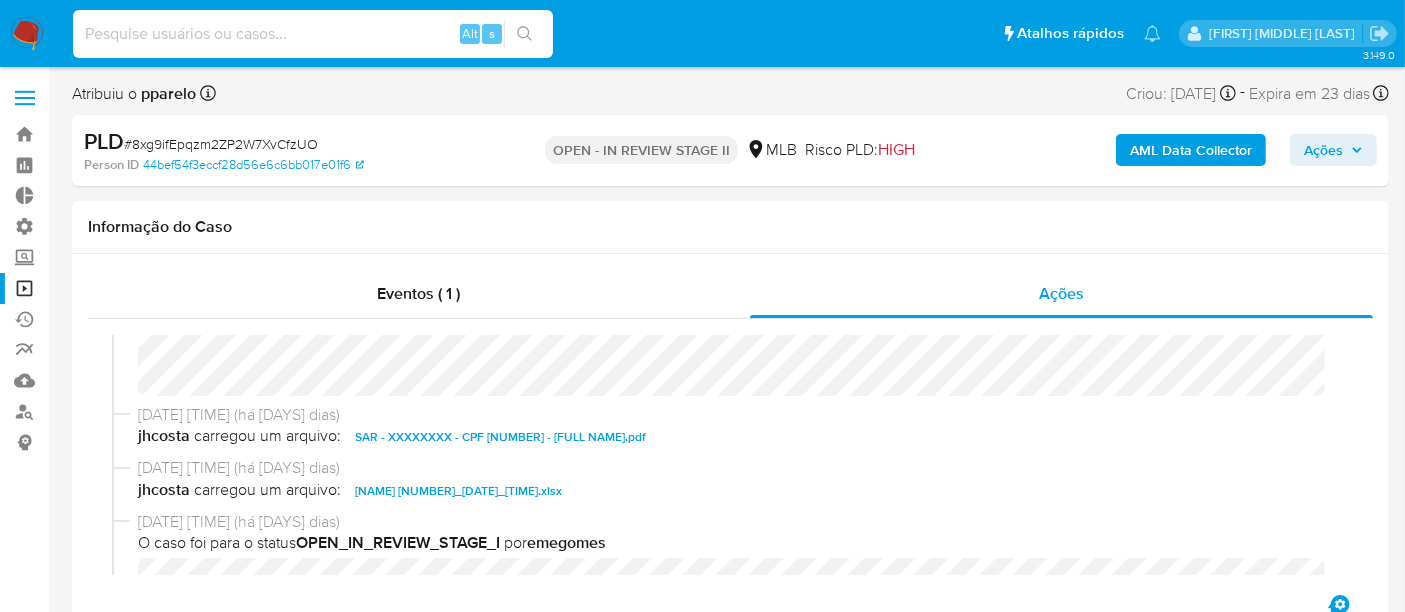 paste on "brJNEwjdqn2LvU0gdbIcqdYU" 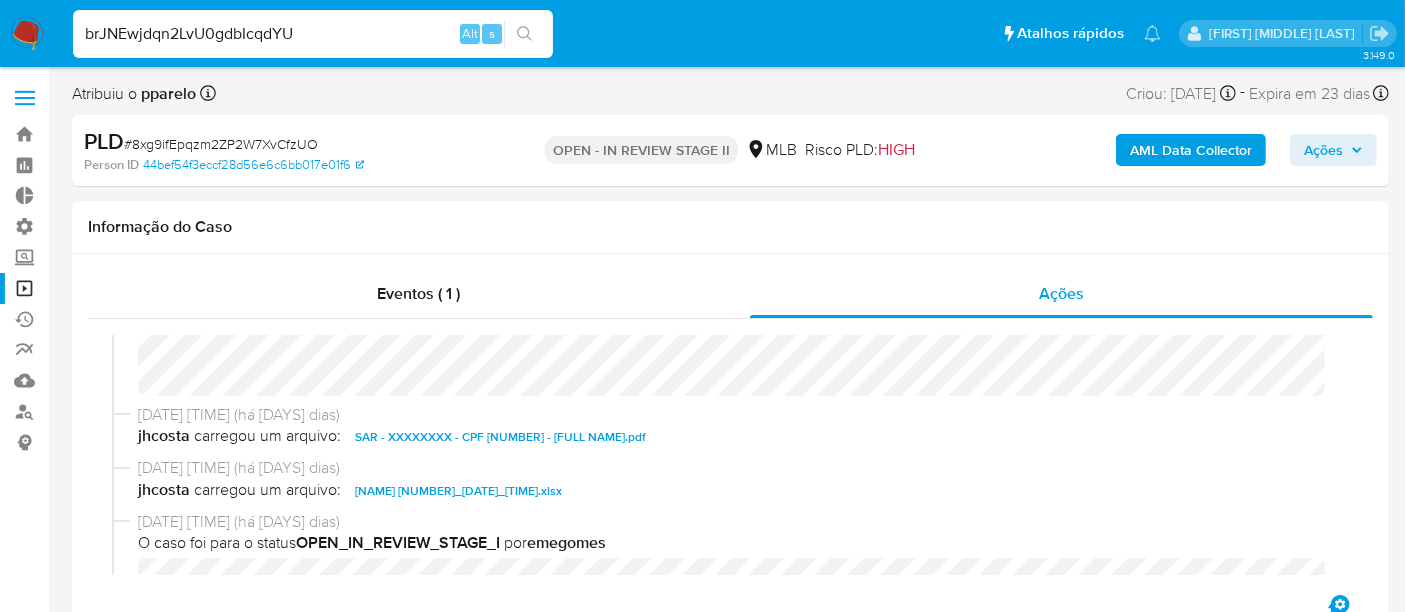 type on "brJNEwjdqn2LvU0gdbIcqdYU" 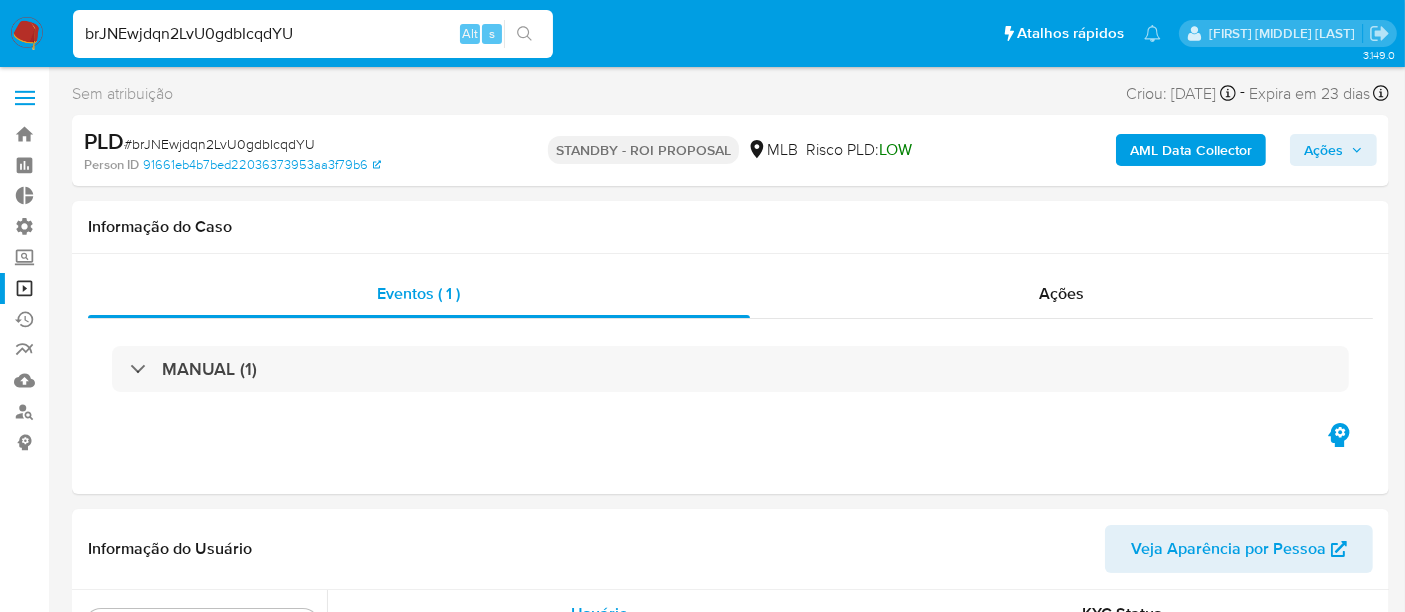scroll, scrollTop: 844, scrollLeft: 0, axis: vertical 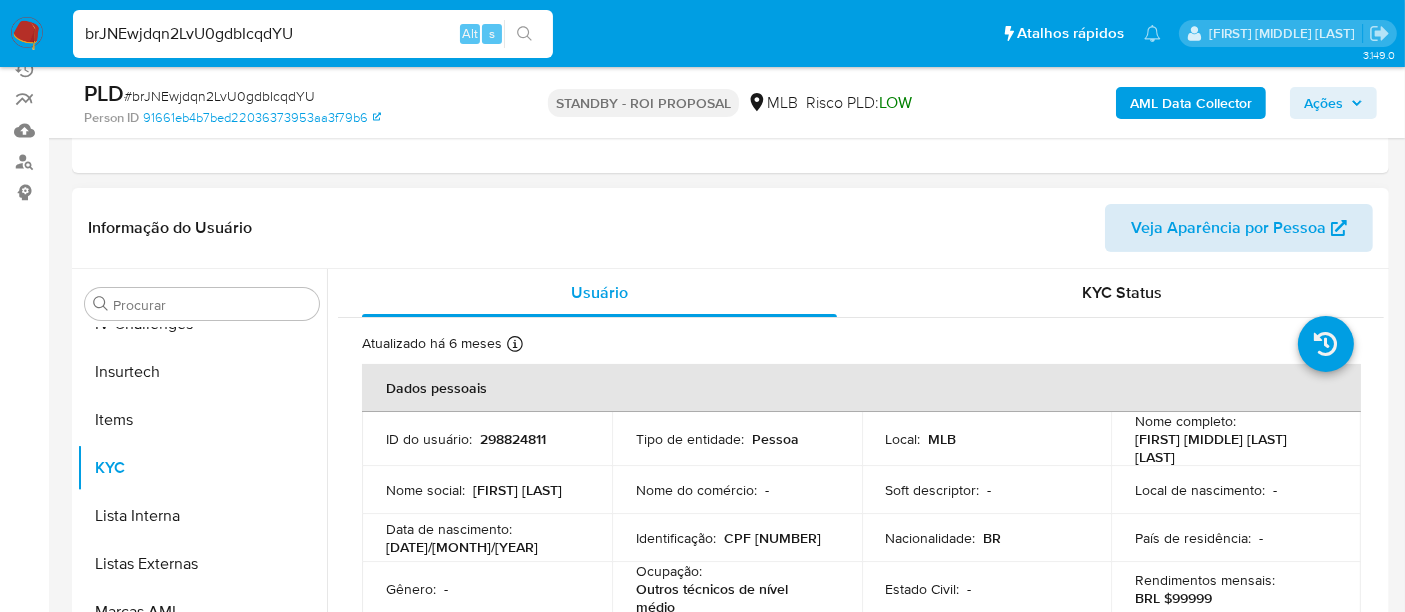 select on "10" 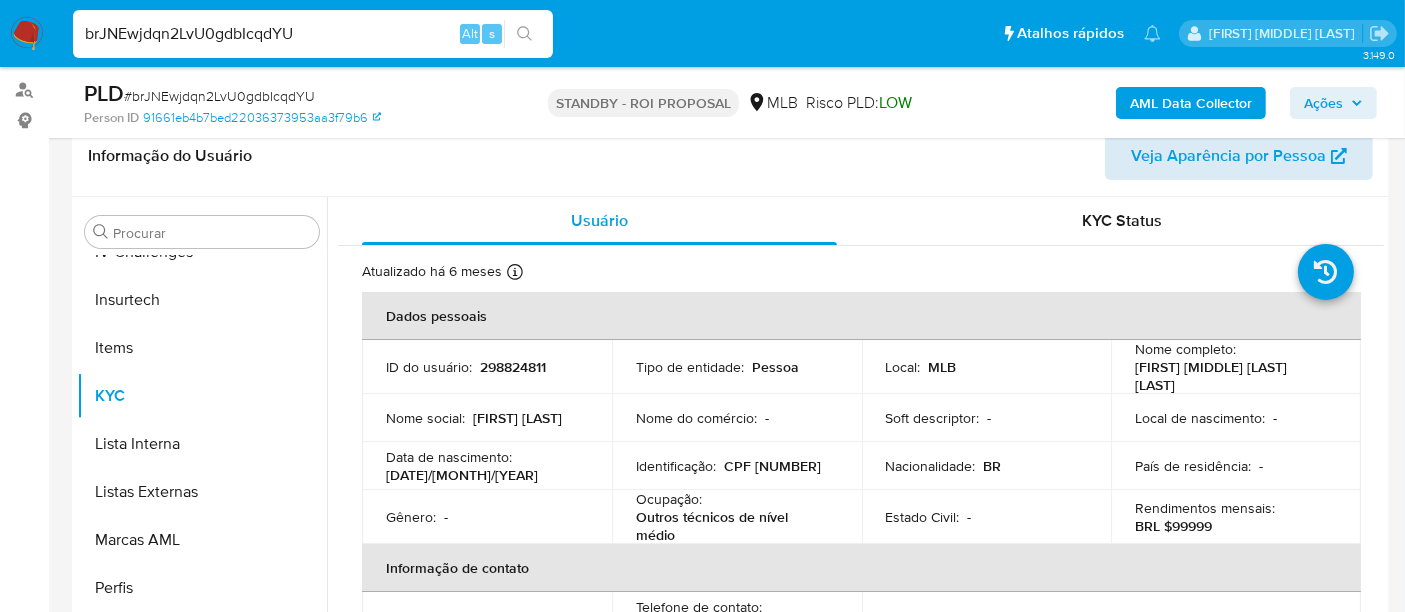 scroll, scrollTop: 333, scrollLeft: 0, axis: vertical 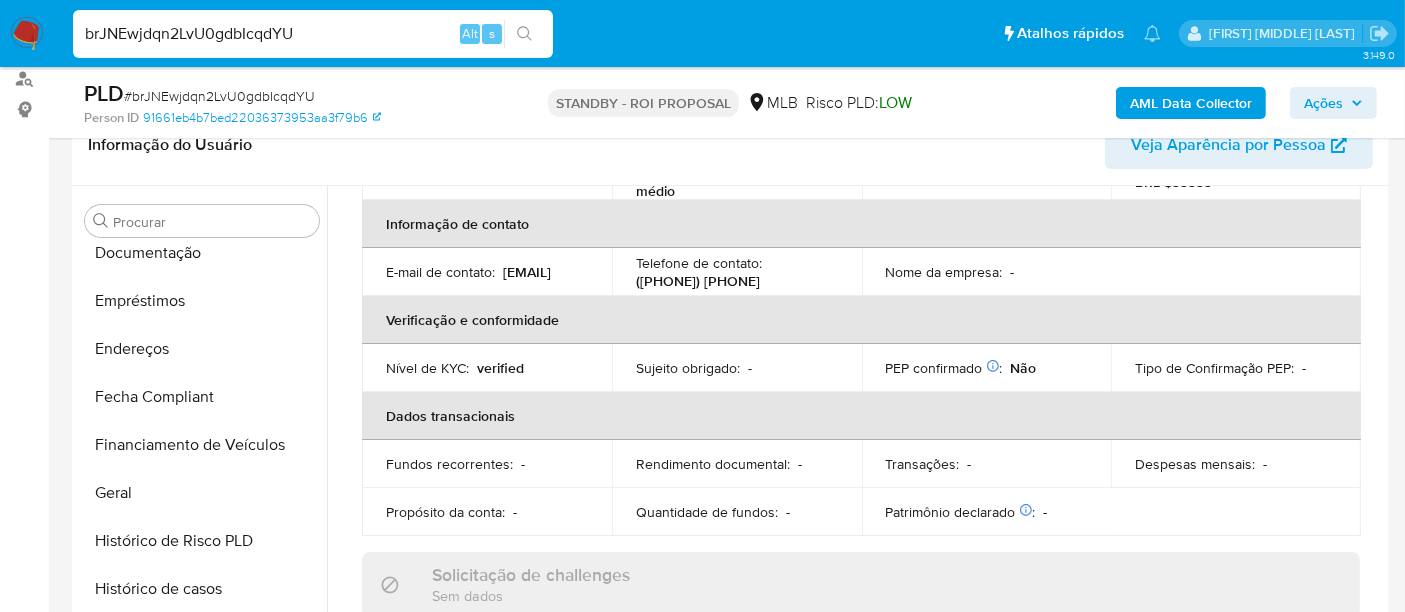 click on "Procurar Adiantamentos de Dinheiro Anexos Cartões Contas Bancárias Dados Modificados Detalhe da geolocalização Devices Geolocation Dispositivos Point Documentação Empréstimos Endereços Fecha Compliant Financiamento de Veículos Geral Histórico de Risco PLD Histórico de casos Histórico de conversas IV Challenges Insurtech Items KYC Lista Interna Listas Externas Marcas AML Perfis Relacionados Restrições Novo Mundo" at bounding box center (202, 443) 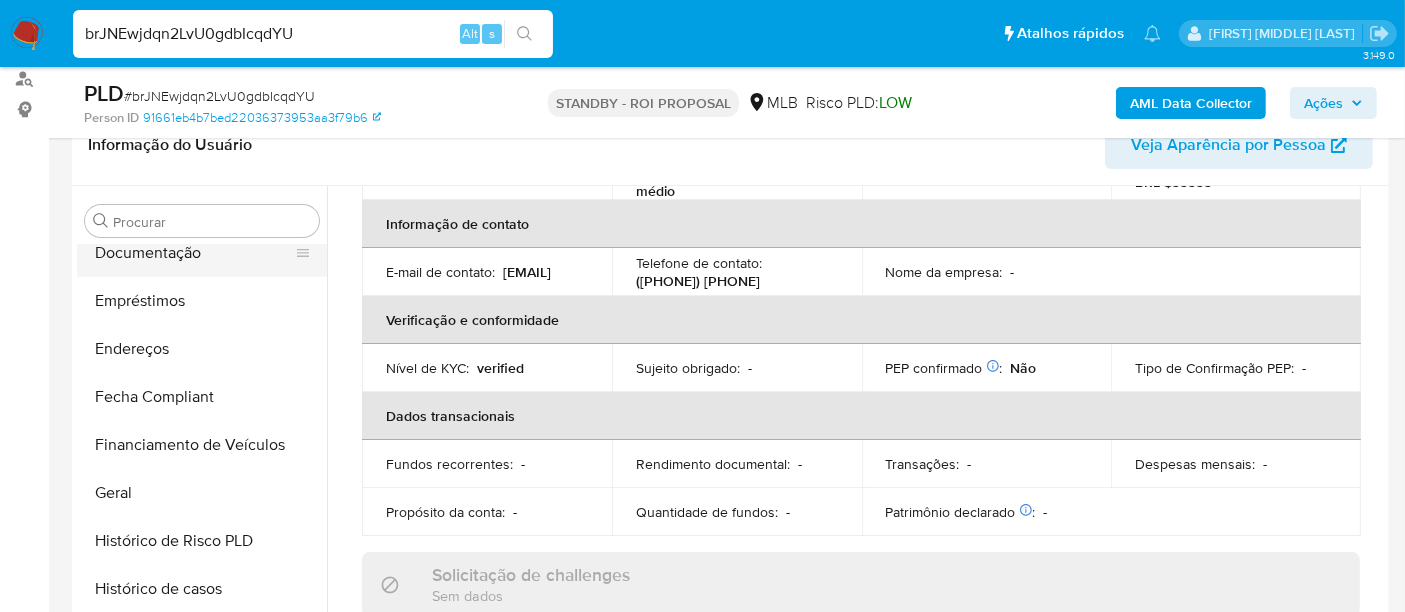 click on "Documentação" at bounding box center (194, 253) 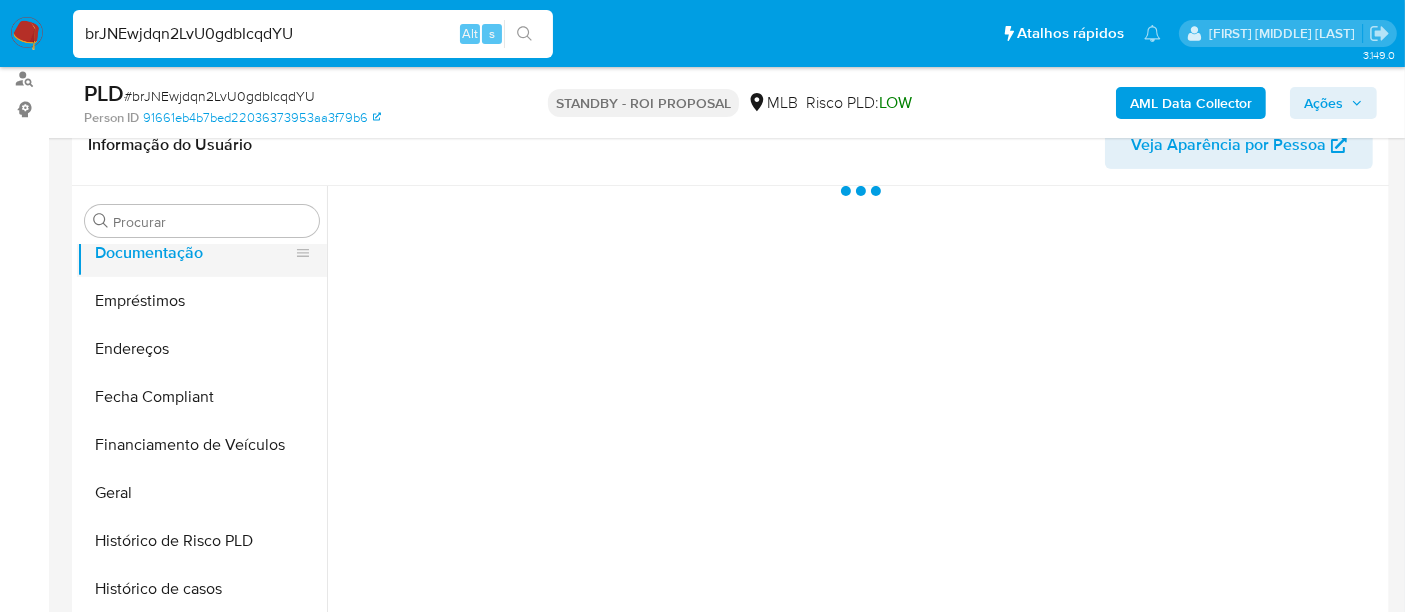 scroll, scrollTop: 0, scrollLeft: 0, axis: both 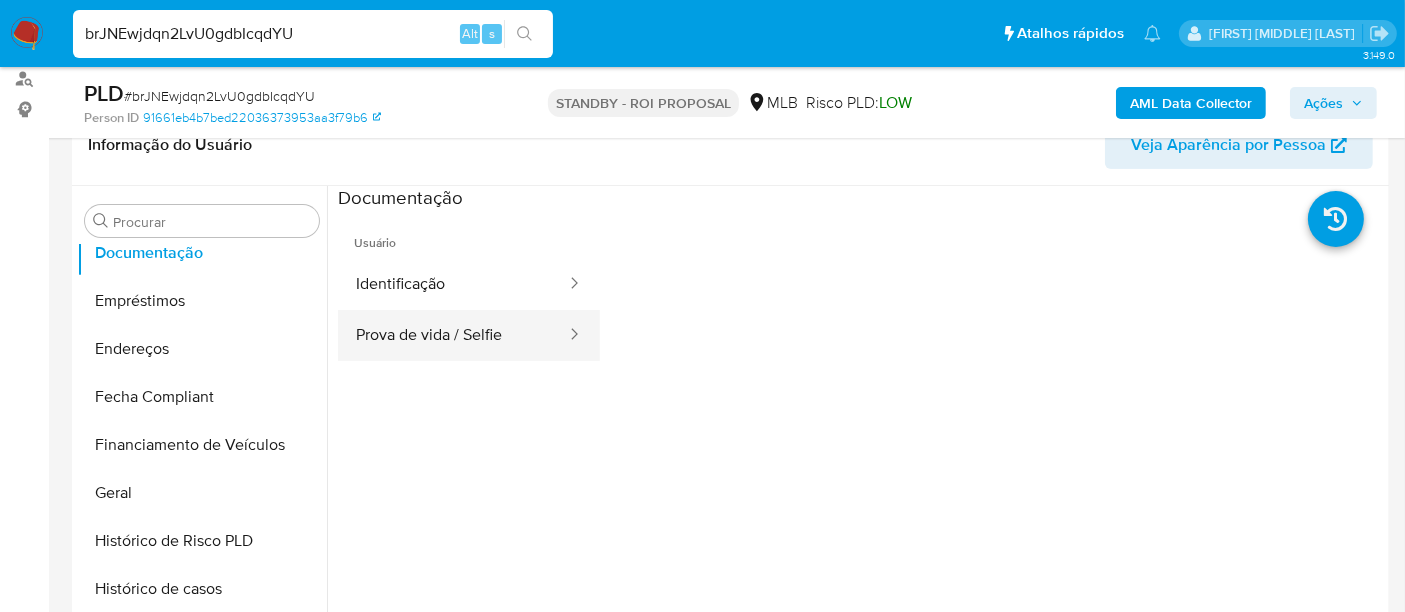 click on "Prova de vida / Selfie" at bounding box center [453, 335] 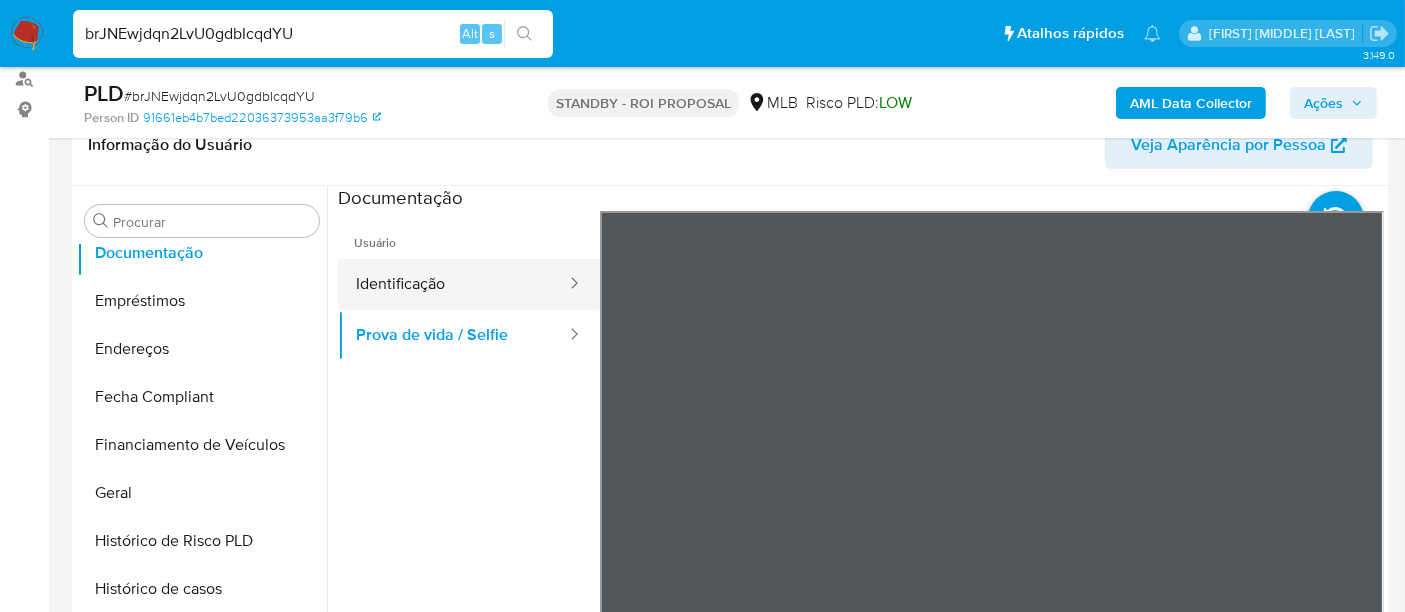 click on "Identificação" at bounding box center [453, 284] 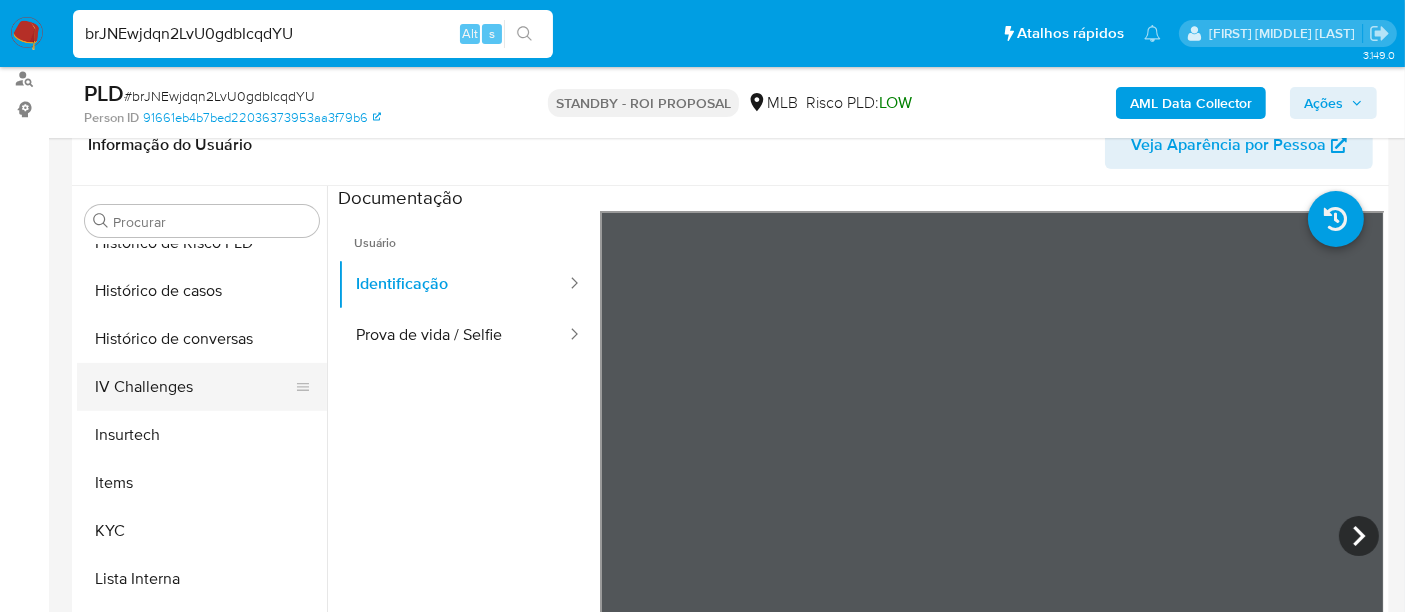 scroll, scrollTop: 733, scrollLeft: 0, axis: vertical 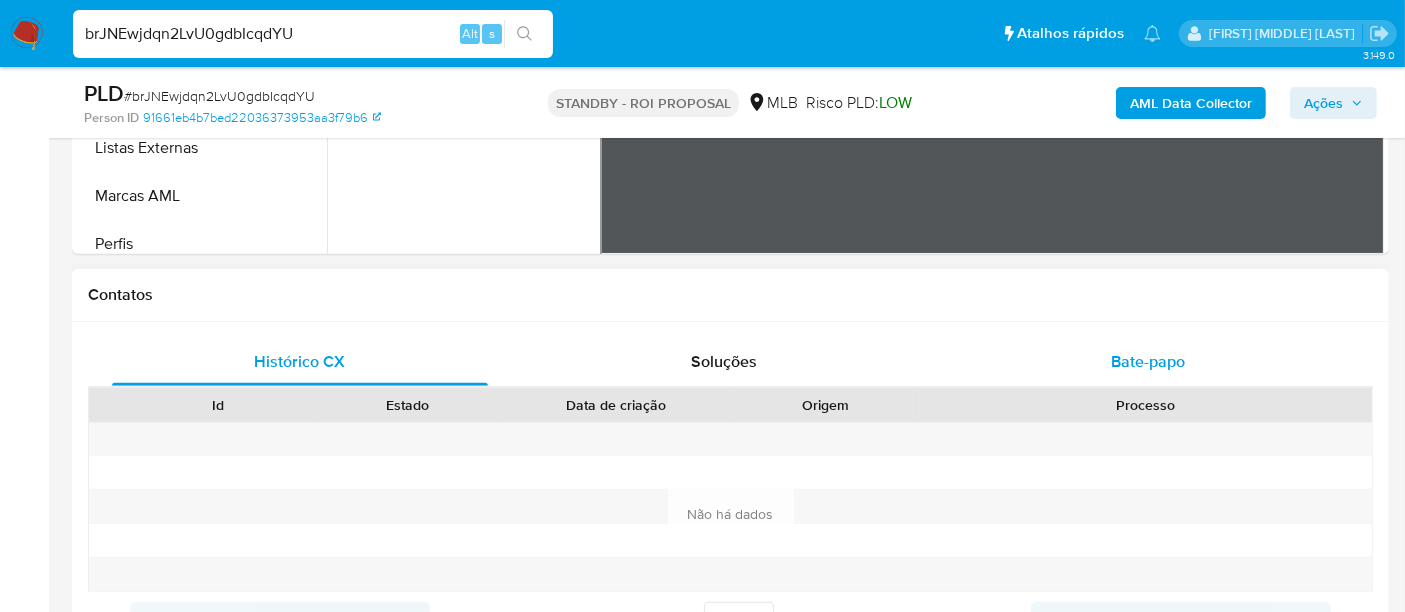 click on "Bate-papo" at bounding box center (1148, 361) 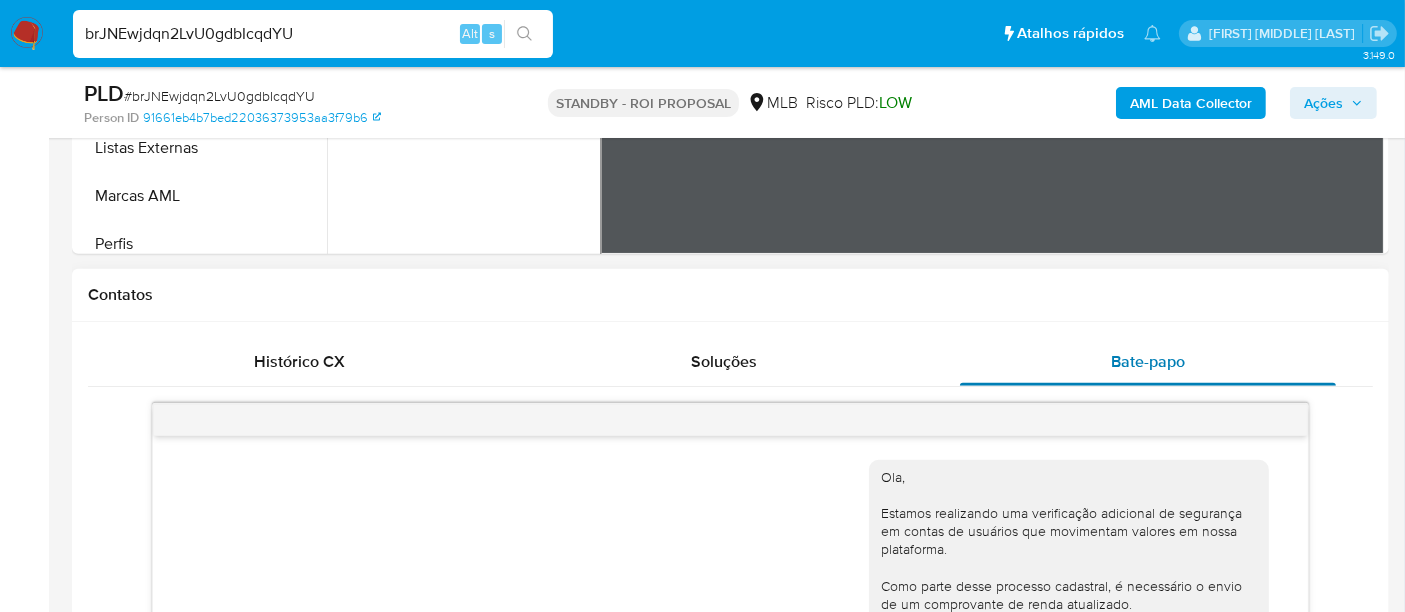 scroll, scrollTop: 450, scrollLeft: 0, axis: vertical 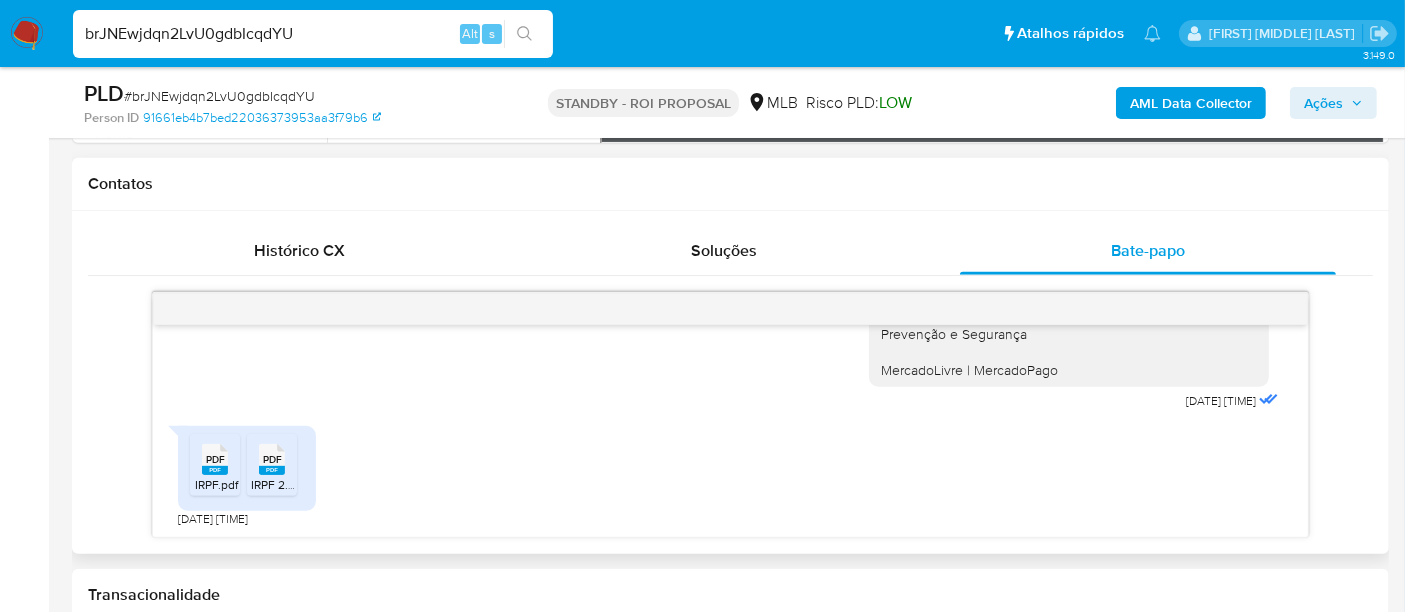 click 